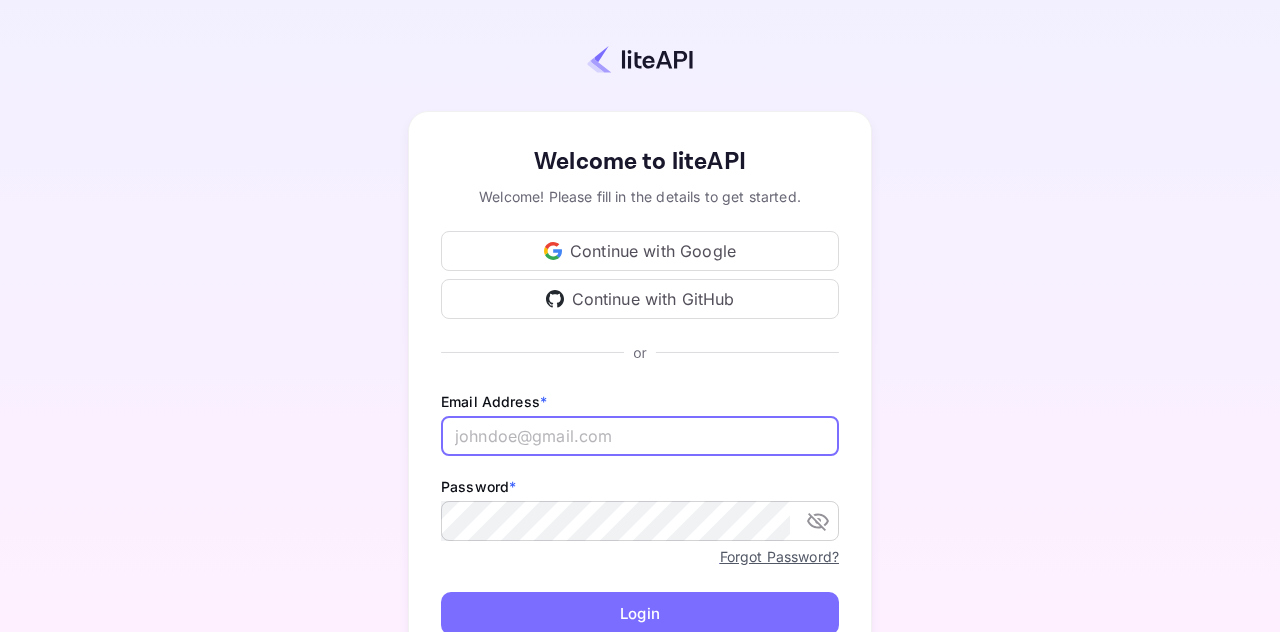scroll, scrollTop: 0, scrollLeft: 0, axis: both 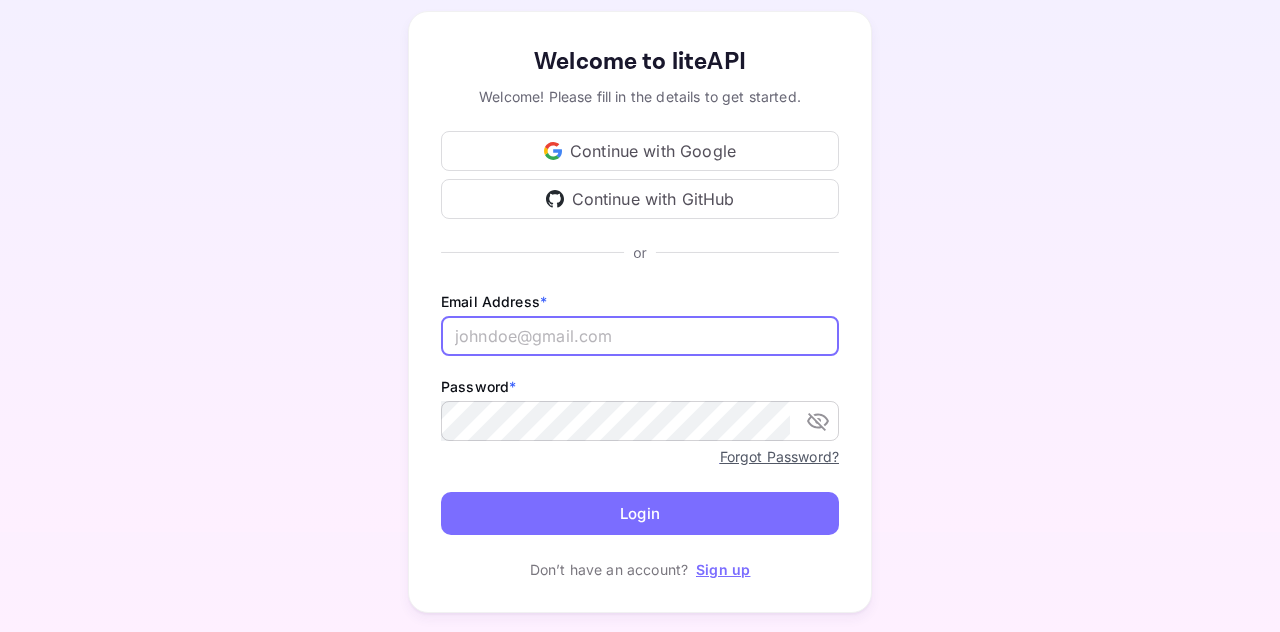 click at bounding box center [640, 336] 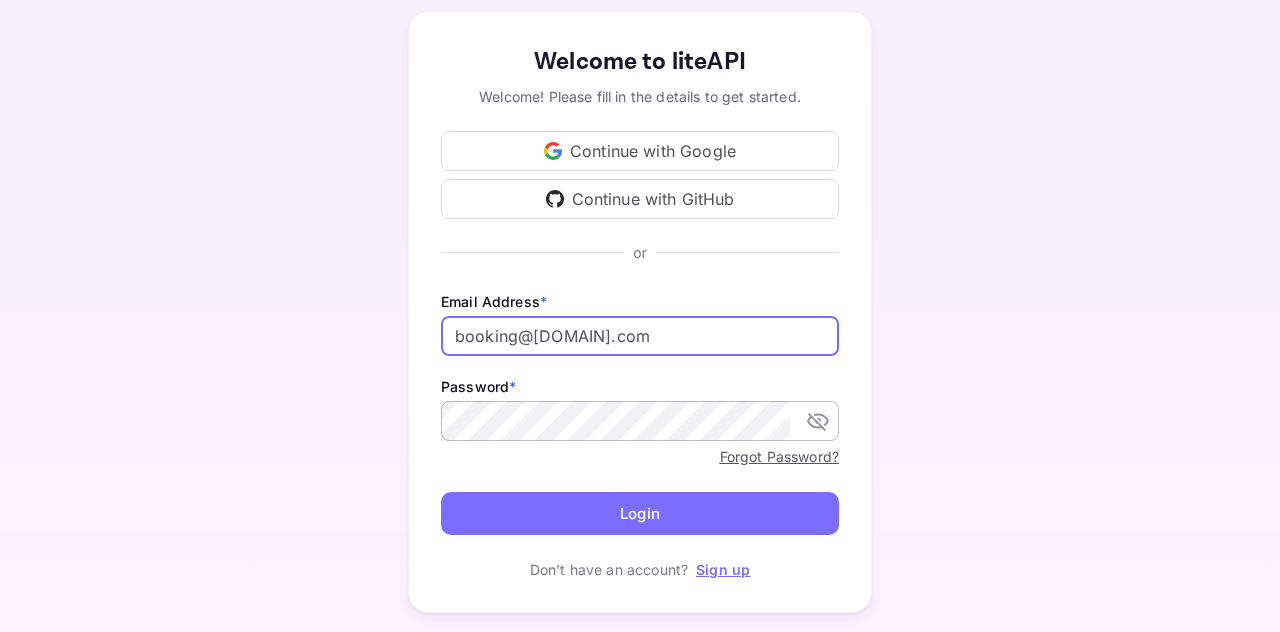 click 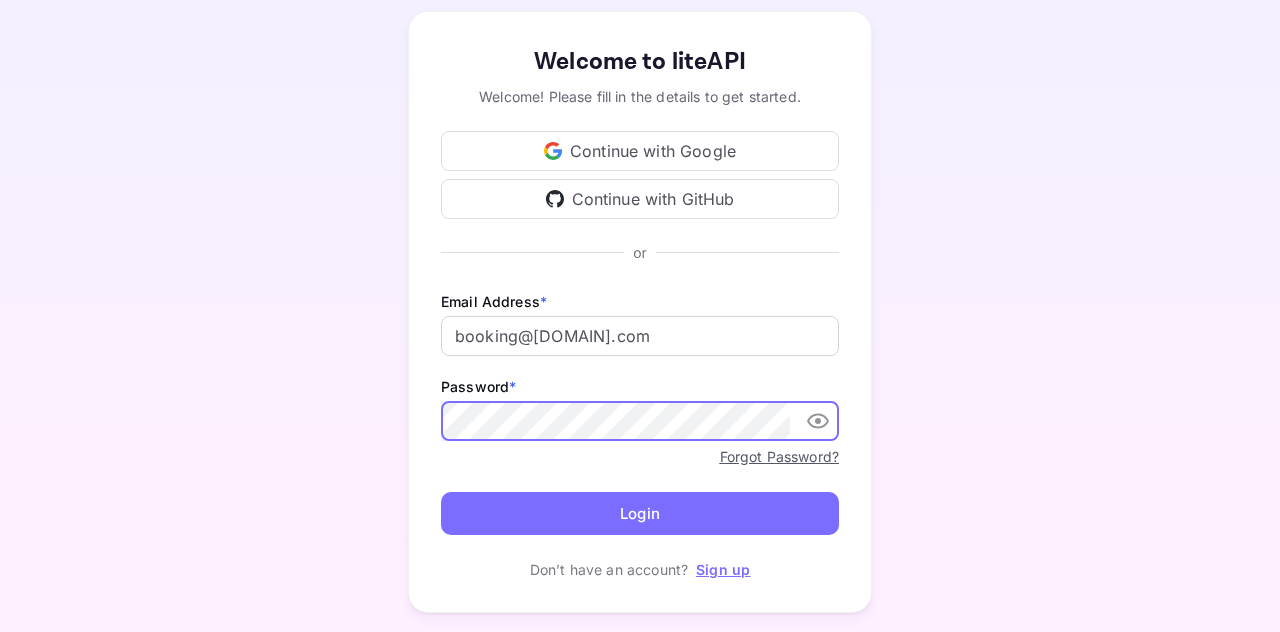 click on "Login" at bounding box center (640, 513) 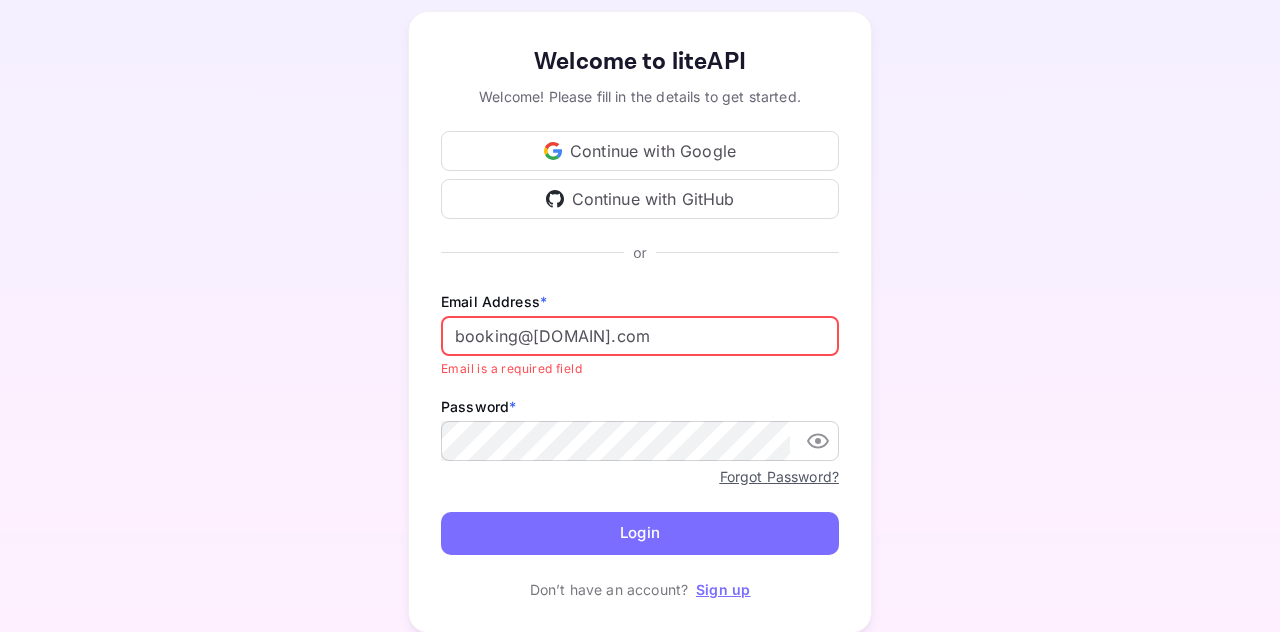 click on "booking@sailorsahoy.com" at bounding box center [640, 336] 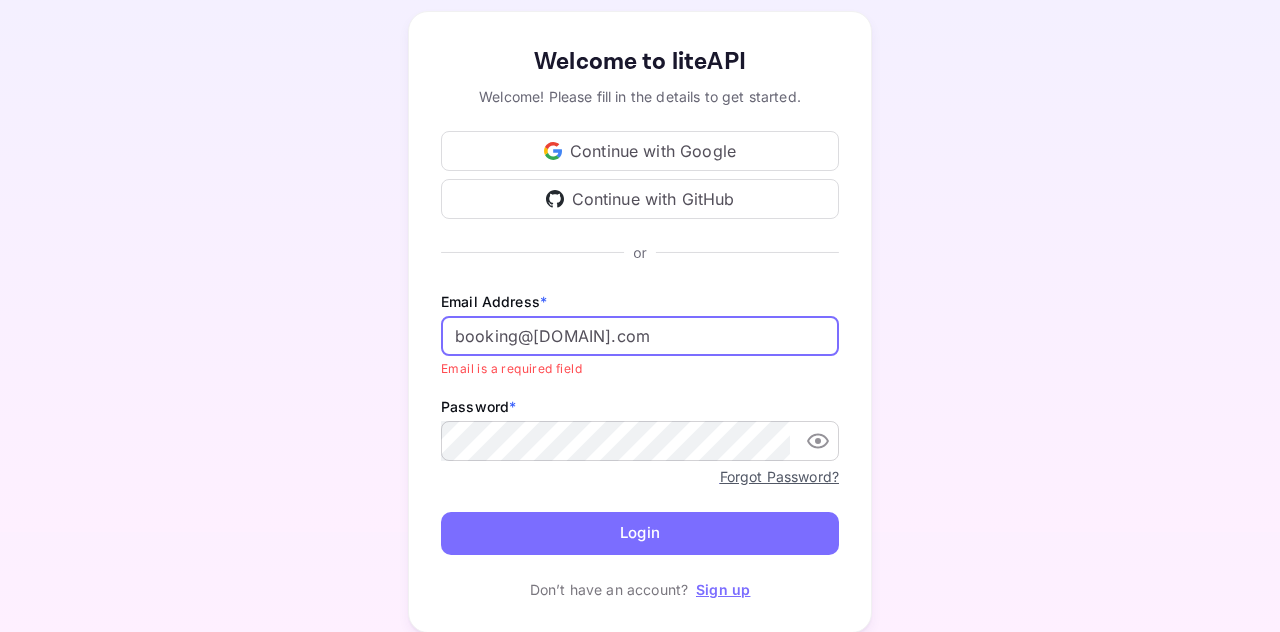 click on "Sign up" at bounding box center [723, 589] 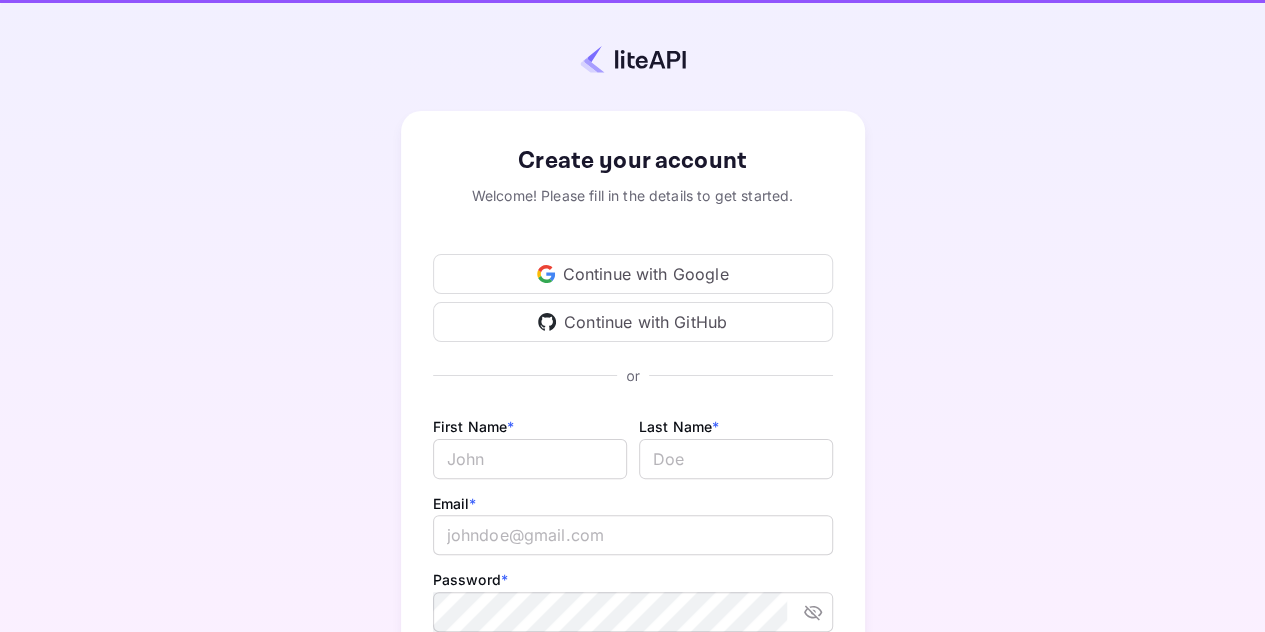 scroll, scrollTop: 0, scrollLeft: 0, axis: both 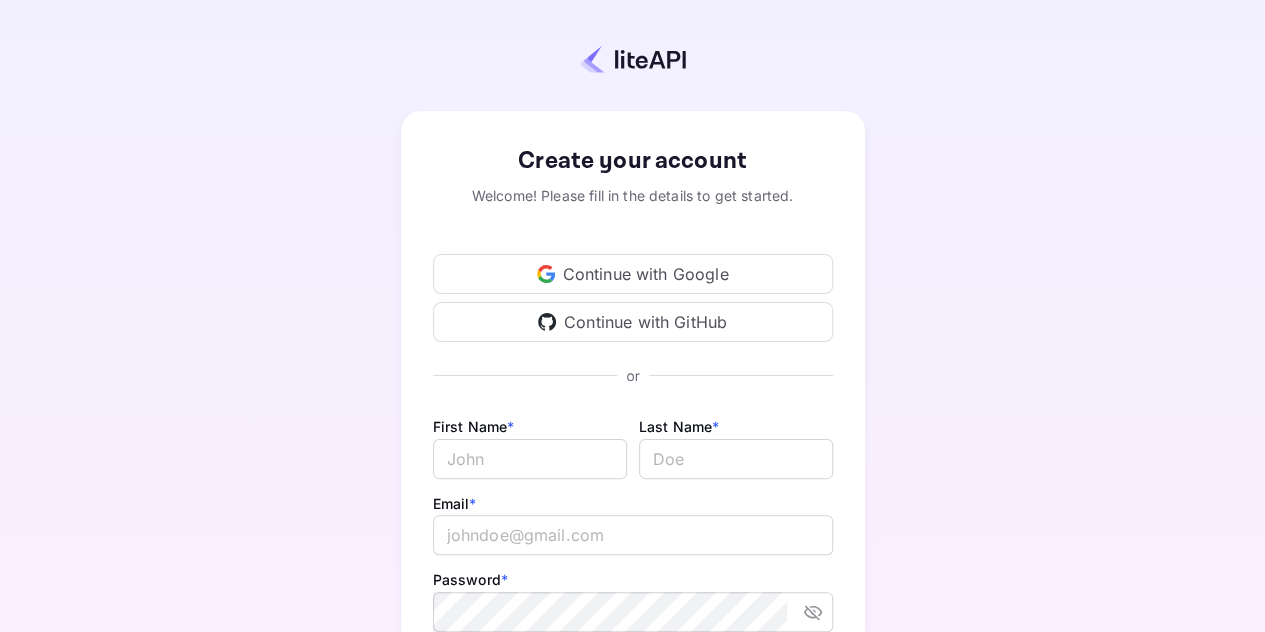 type on "booking@sailorsahoy.com" 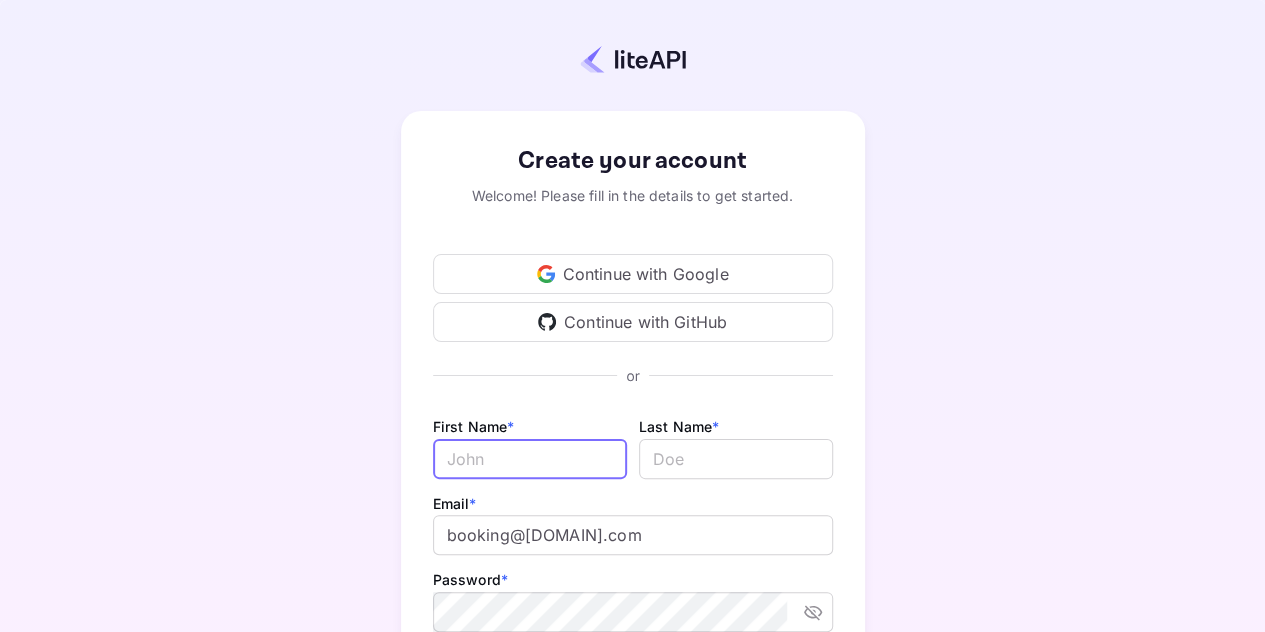 click on "Email   *" at bounding box center (530, 459) 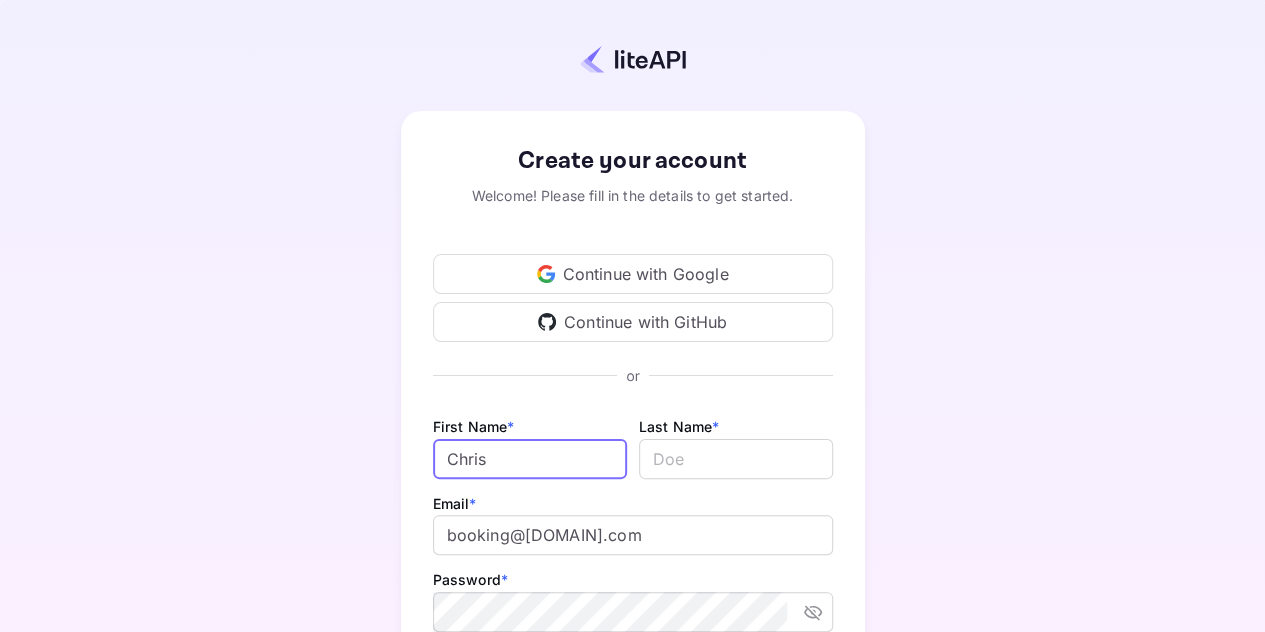 type on "Christian" 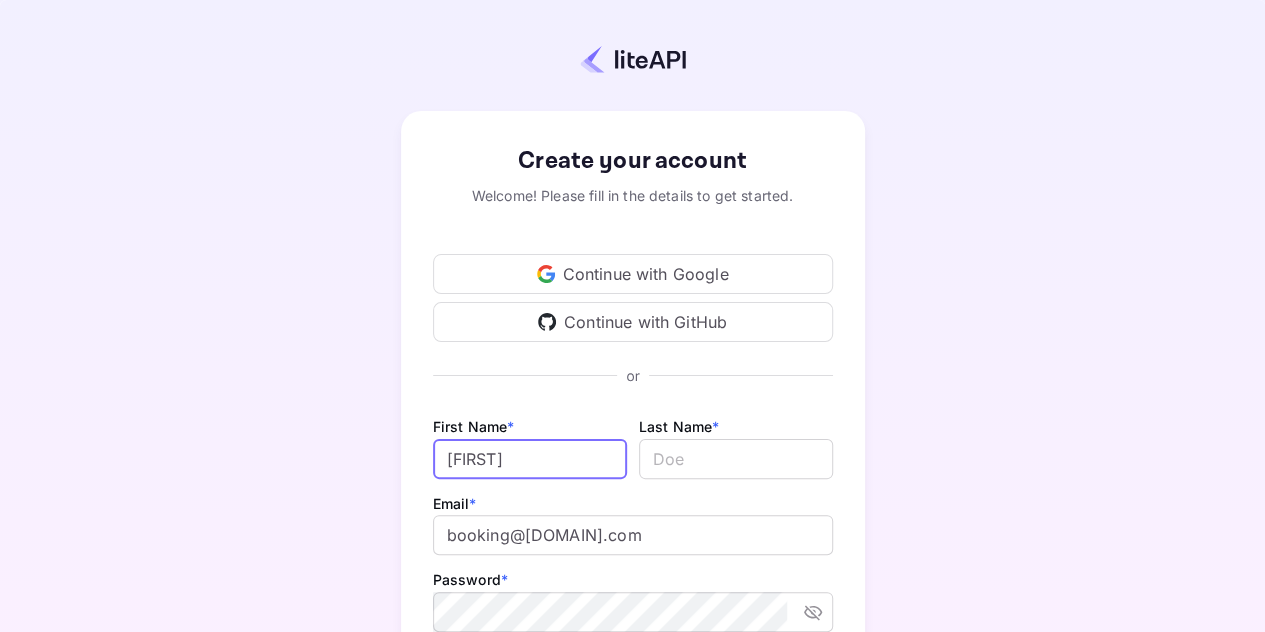 type on "Scheper" 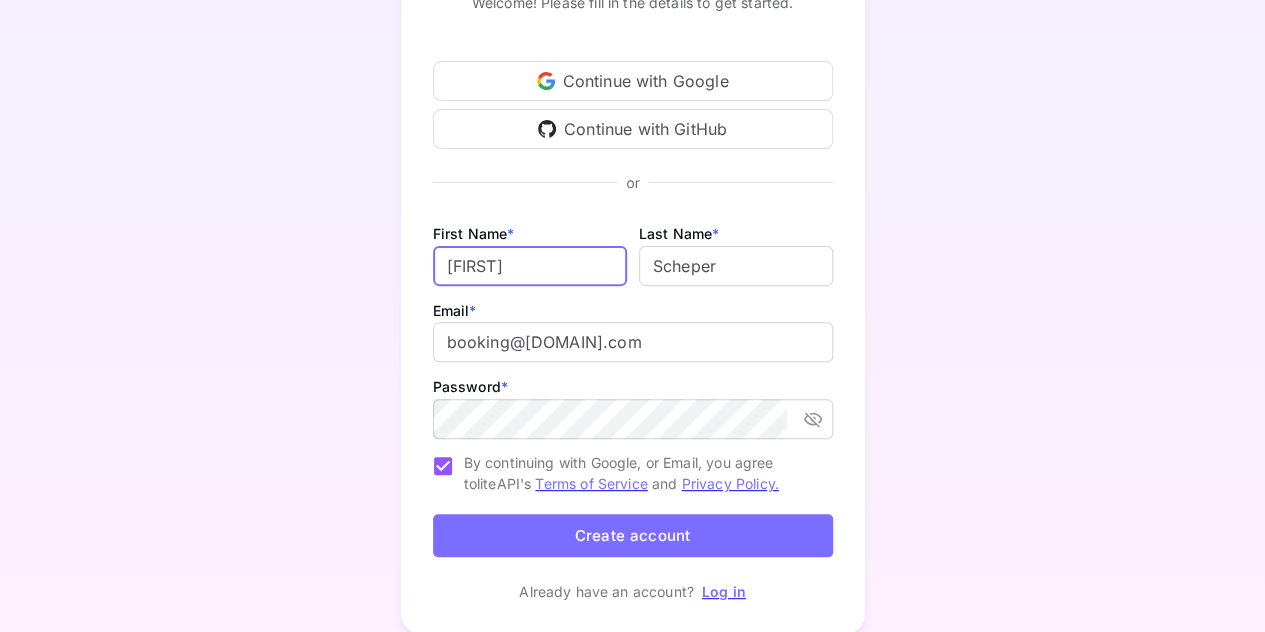 scroll, scrollTop: 200, scrollLeft: 0, axis: vertical 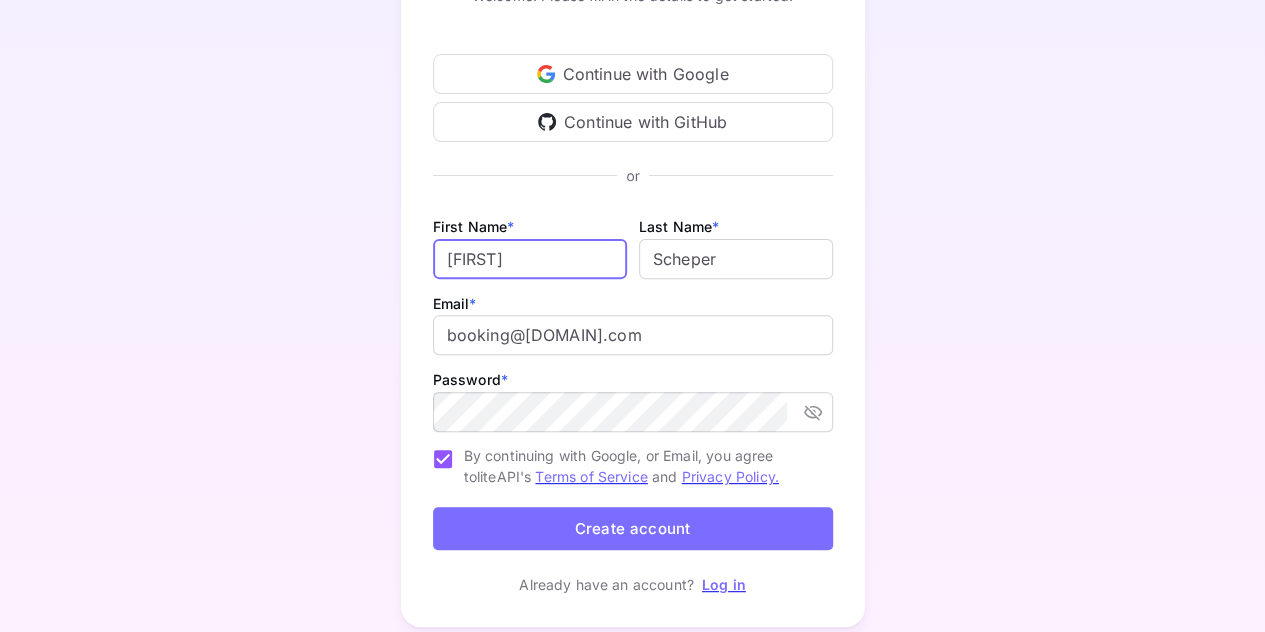 click on "Create account" at bounding box center [633, 528] 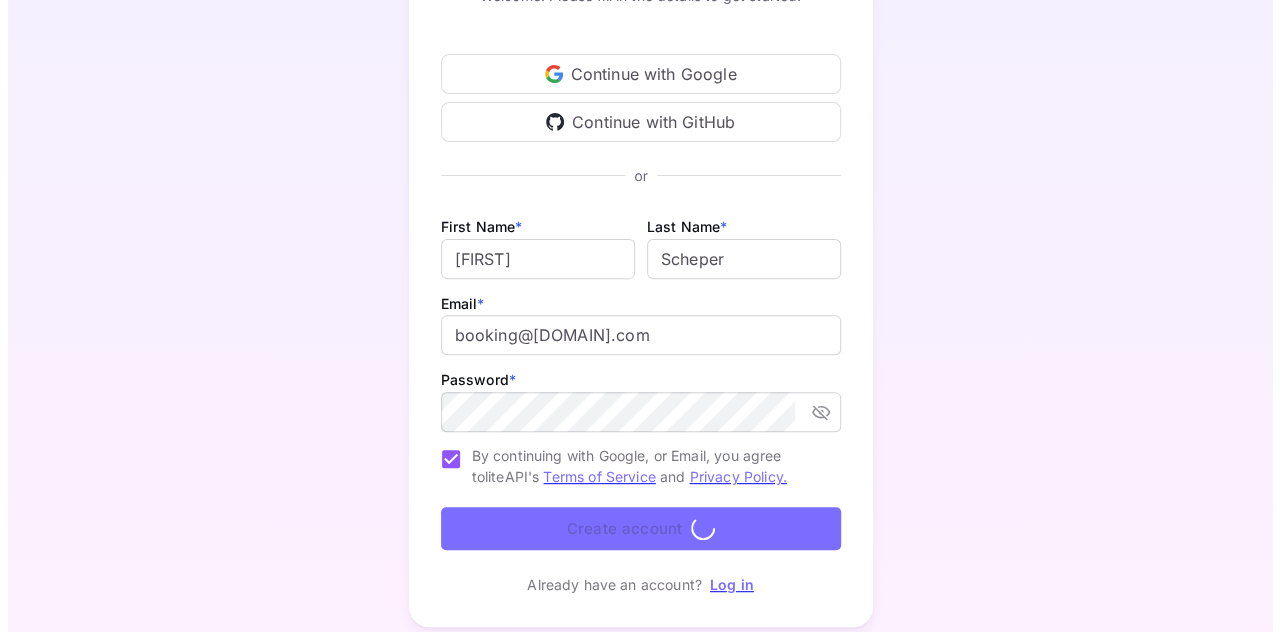 scroll, scrollTop: 0, scrollLeft: 0, axis: both 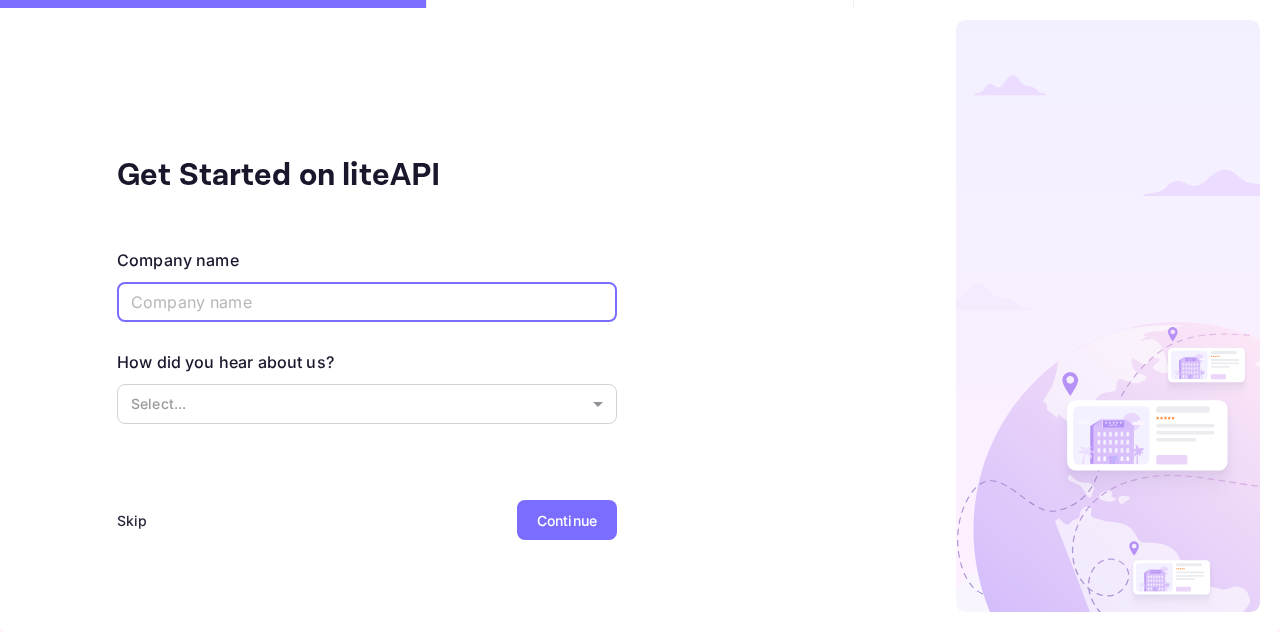 click at bounding box center (367, 302) 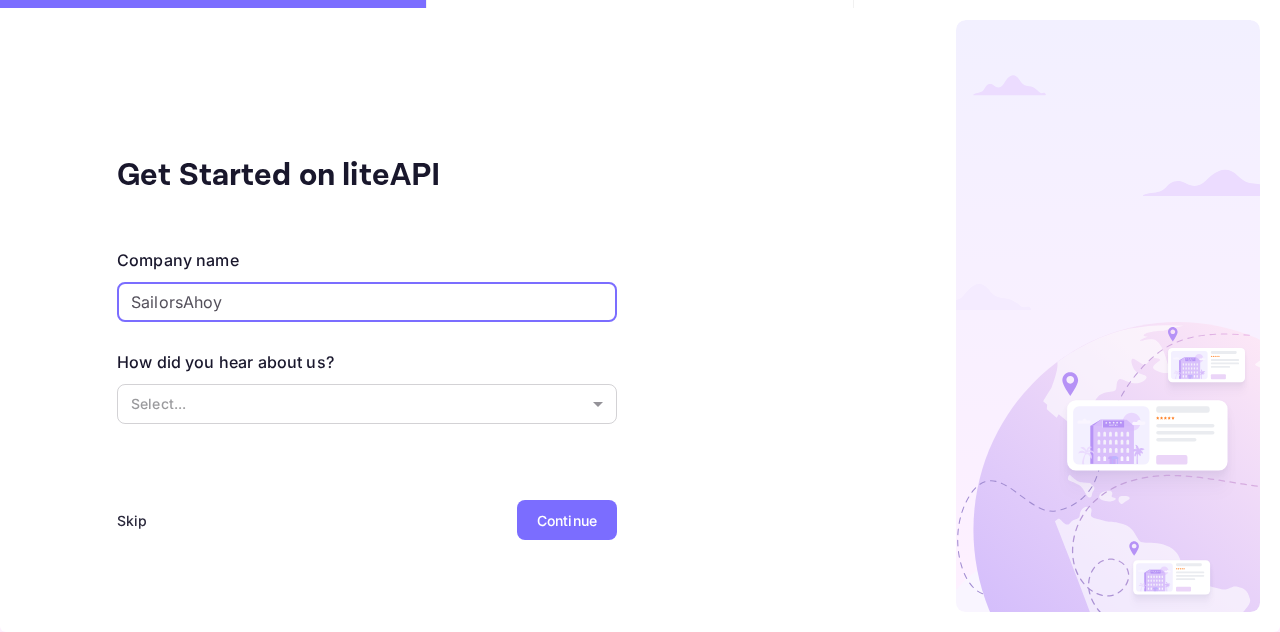 type on "SailorsAhoy" 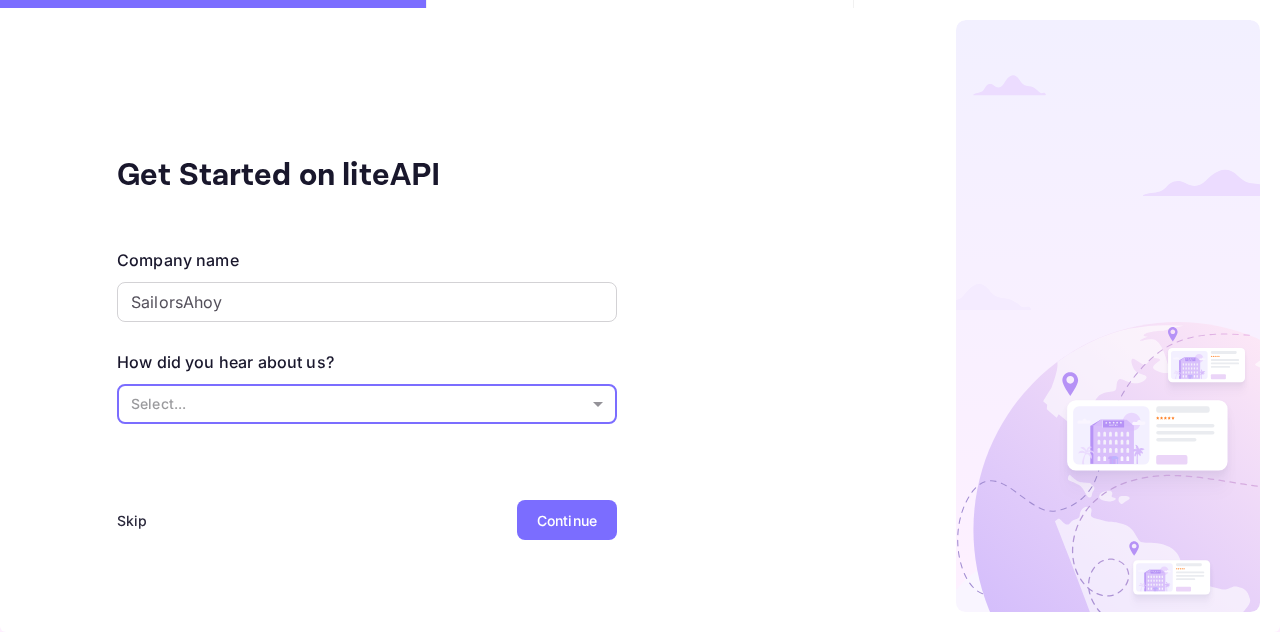 click on "Get Started on liteAPI Company name SailorsAhoy ​ How did you hear about us? Select... ​ Skip Continue     liteAPI" at bounding box center (640, 316) 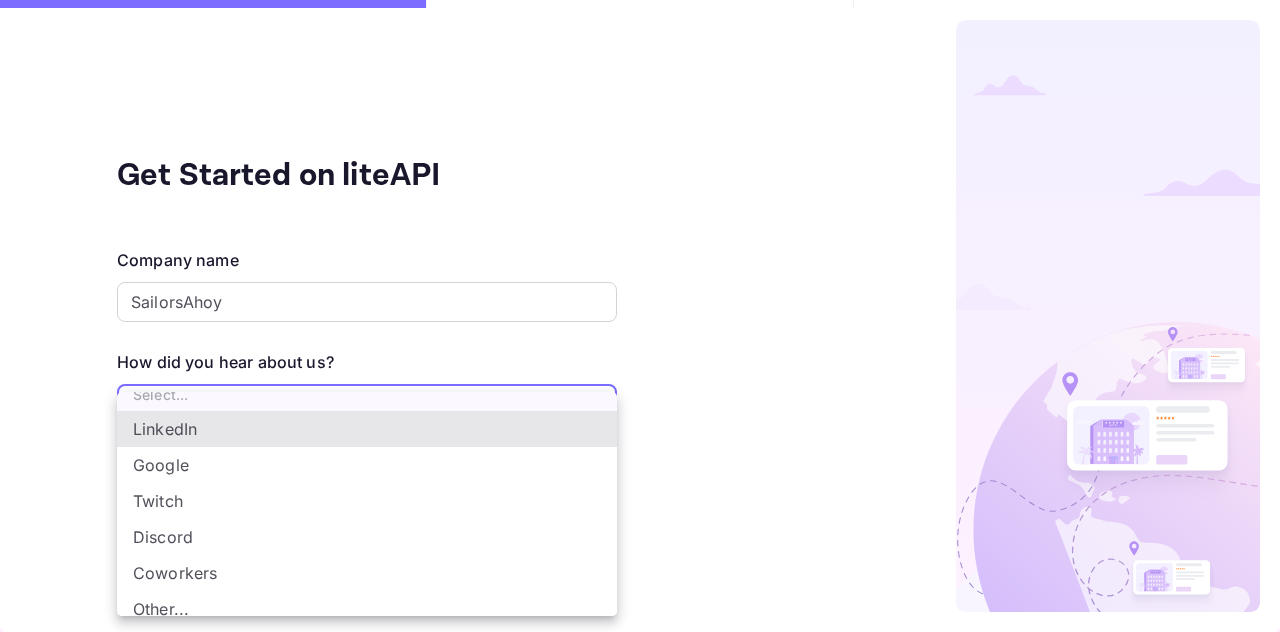 scroll, scrollTop: 41, scrollLeft: 0, axis: vertical 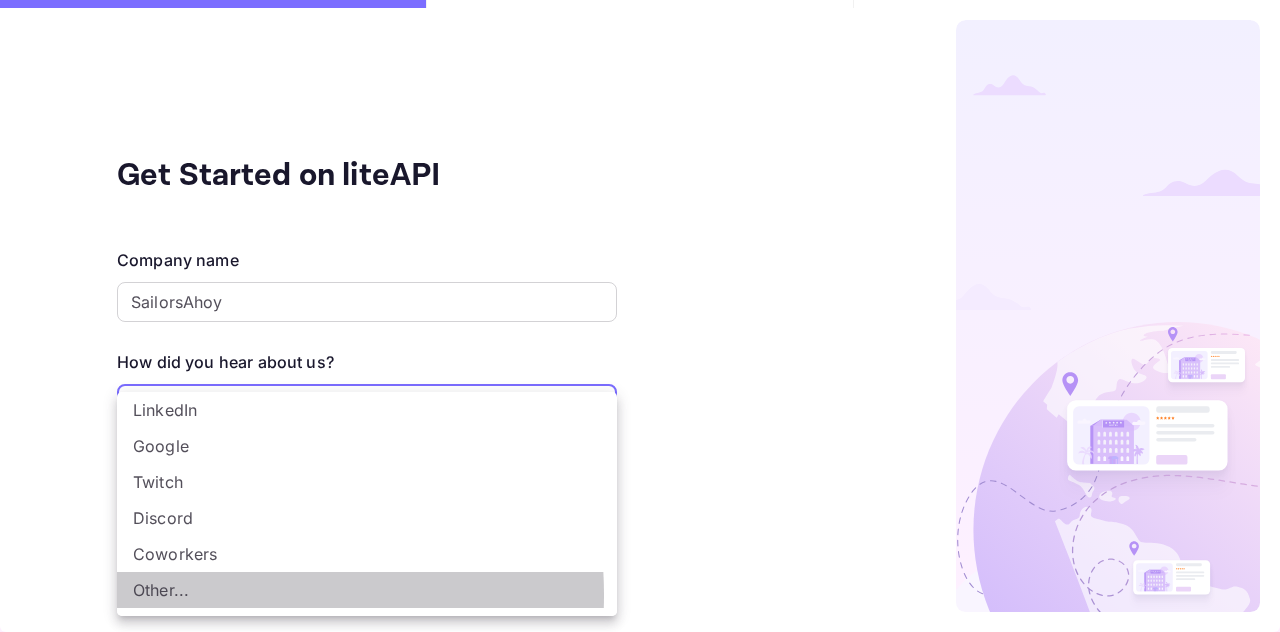 click on "Other..." at bounding box center (367, 590) 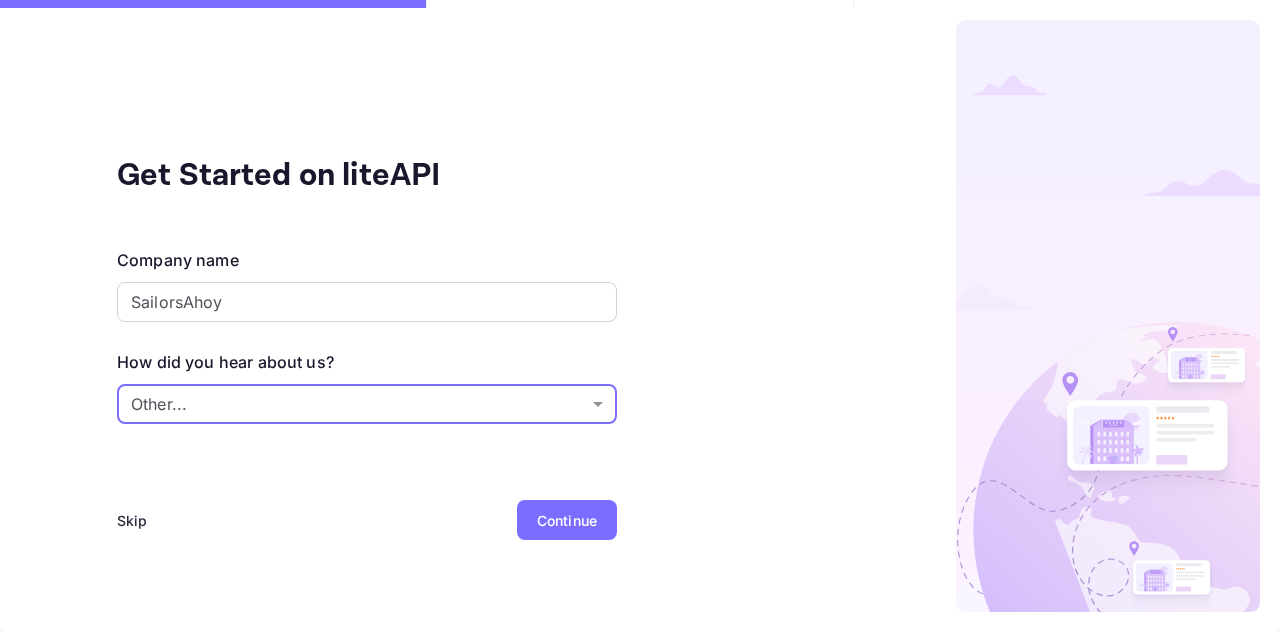 click on "Continue" at bounding box center (567, 520) 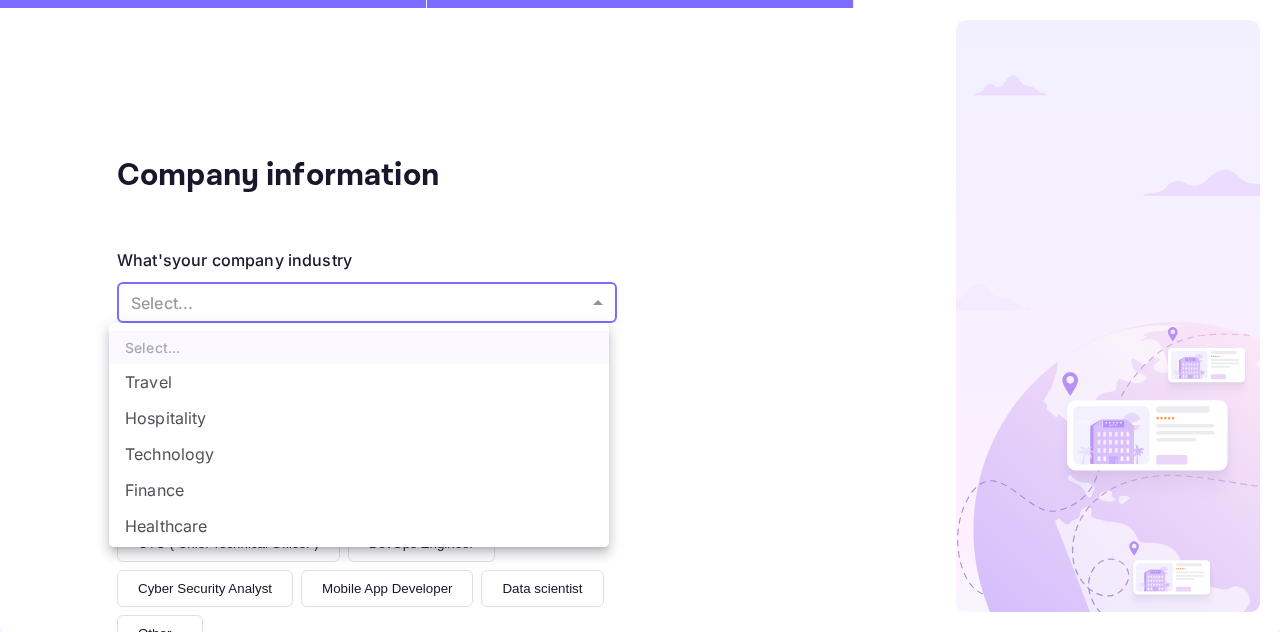 click on "Company information What's  your company industry Select... ​ What best describes your current role? Founder Product manager Designer Software engineer Management Sales Travel specific (Supply, partnerships...) CDO ( Chief Design Officer ) CTO ( Chief Technical Officer ) DevOps Engineer Cyber Security Analyst Mobile App Developer Data scientist Other... What's  your organization size? It's just me 1 - 10 11 - 50 51 - 100 101 - 250 250 - 1k 1k - 5k 5k+ Skip Back Continue     liteAPI Select... Travel Hospitality Technology Finance Healthcare Education Retail Manufacturing Other..." at bounding box center (640, 316) 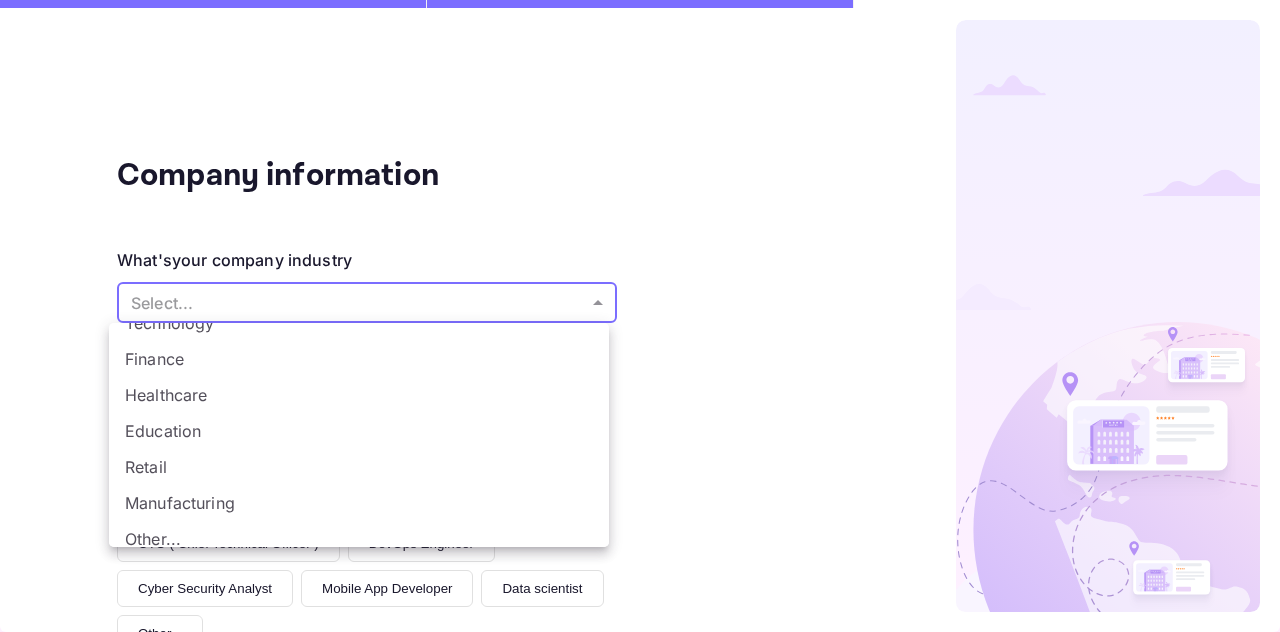 scroll, scrollTop: 148, scrollLeft: 0, axis: vertical 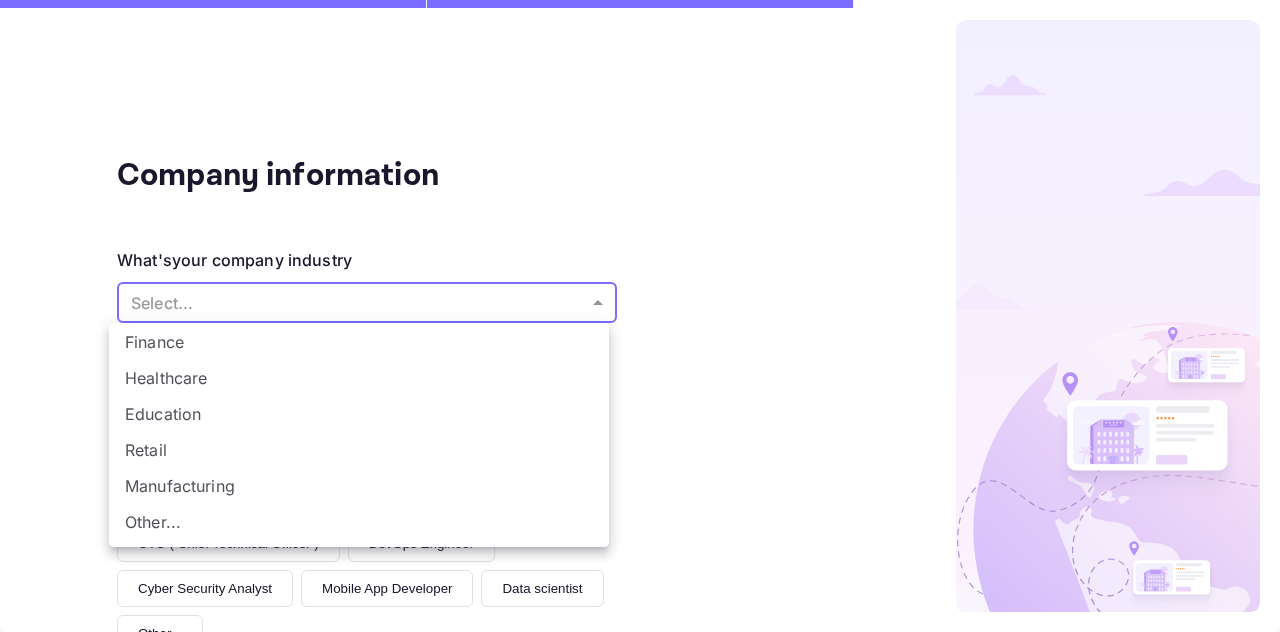 click on "Other..." at bounding box center (359, 522) 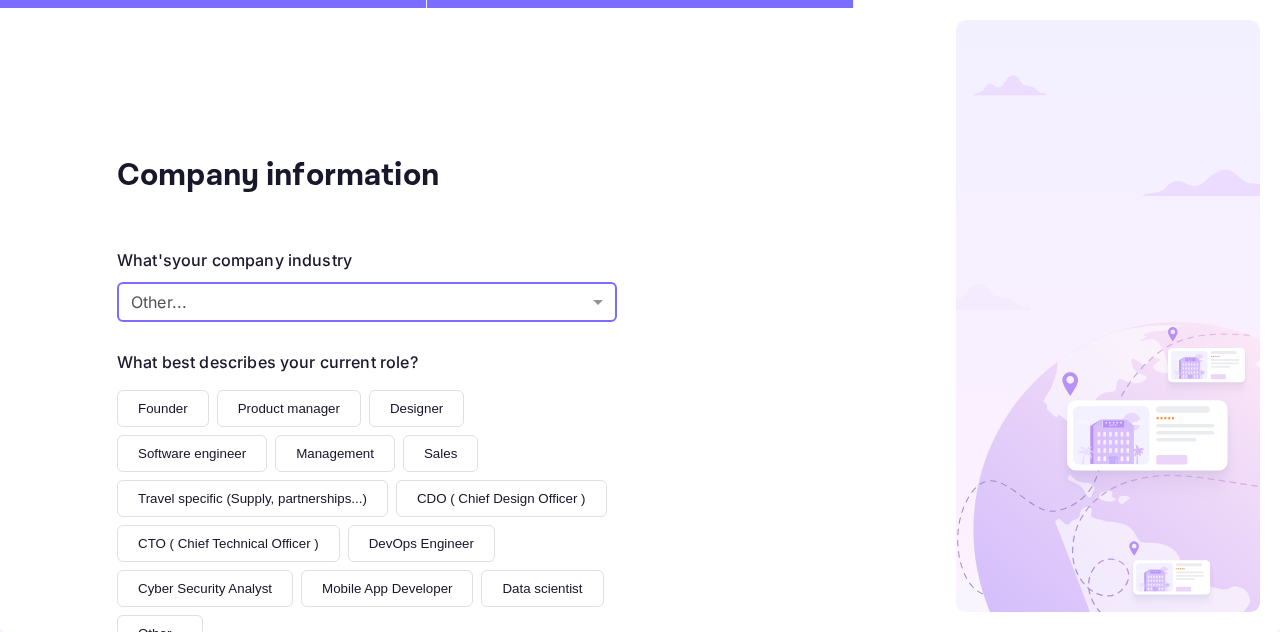 scroll, scrollTop: 100, scrollLeft: 0, axis: vertical 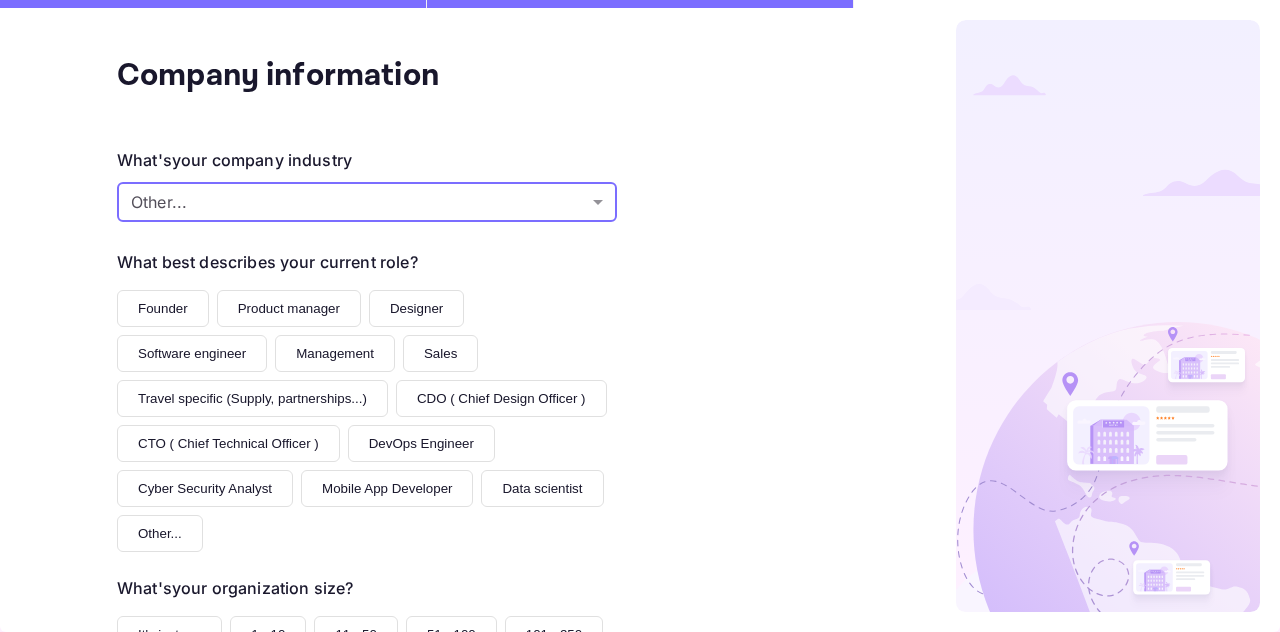 click on "Founder" at bounding box center (163, 308) 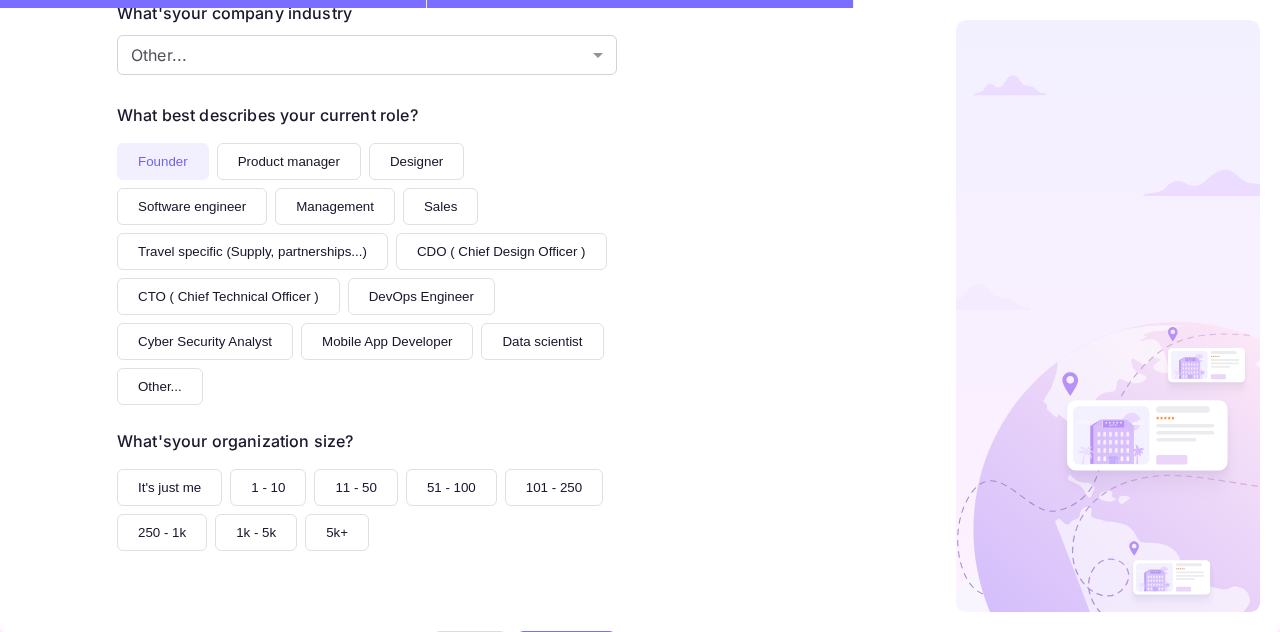 scroll, scrollTop: 331, scrollLeft: 0, axis: vertical 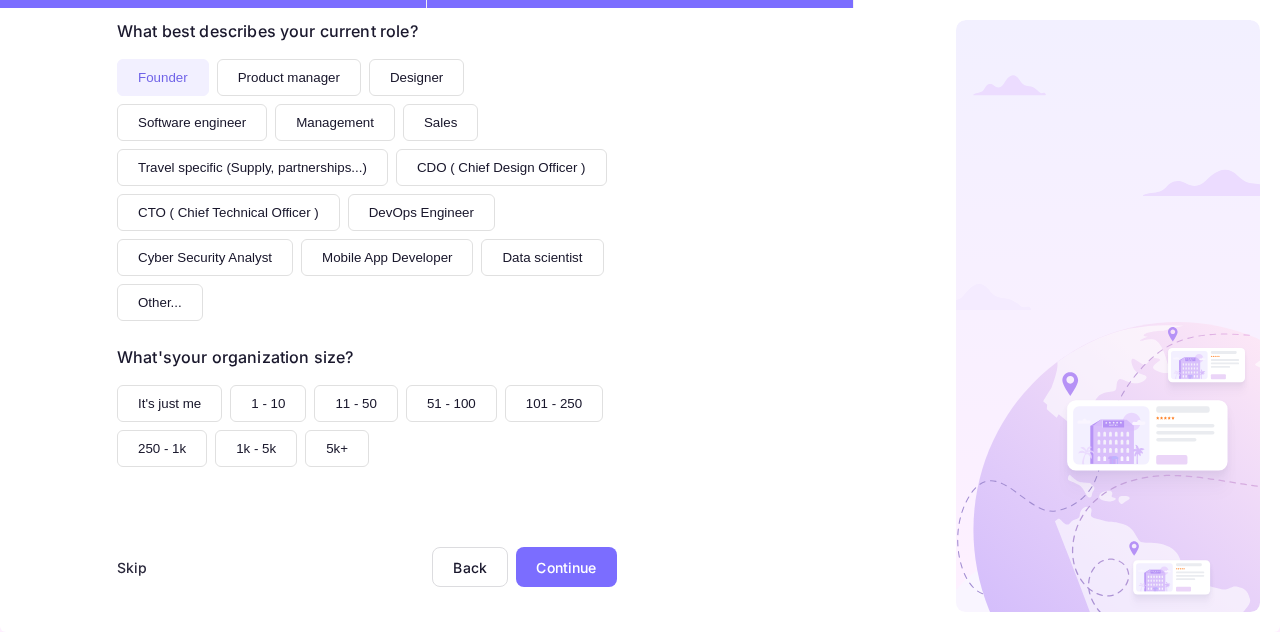 click on "It's just me" at bounding box center [169, 403] 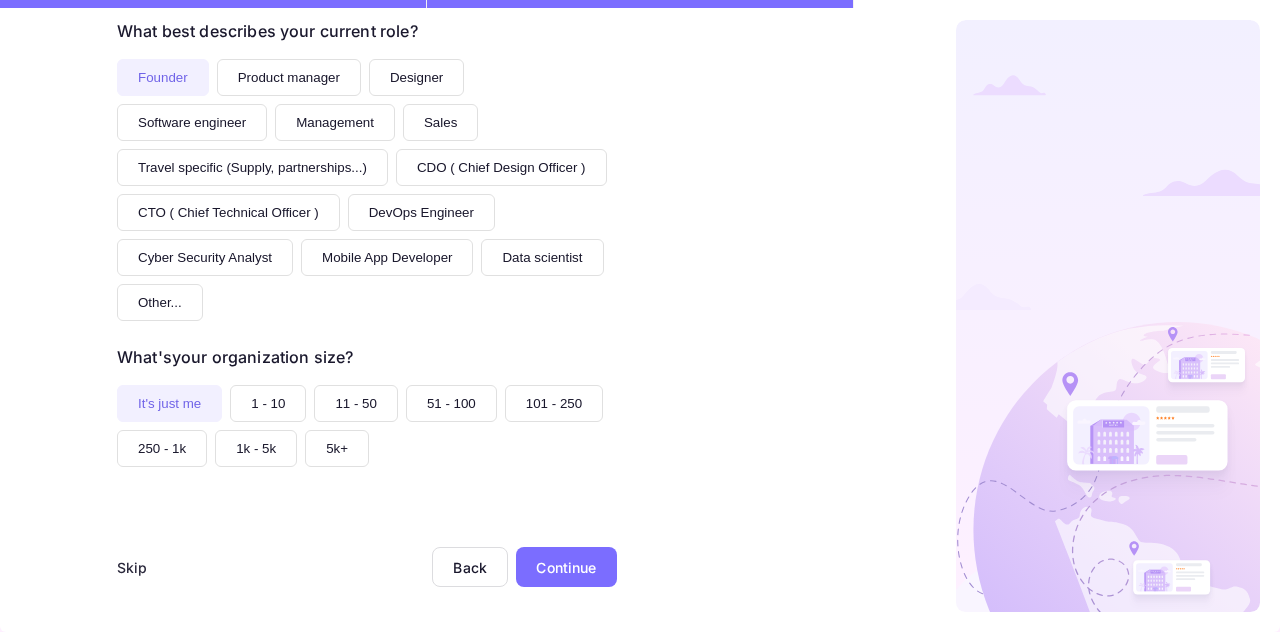 click on "1 - 10" at bounding box center (268, 403) 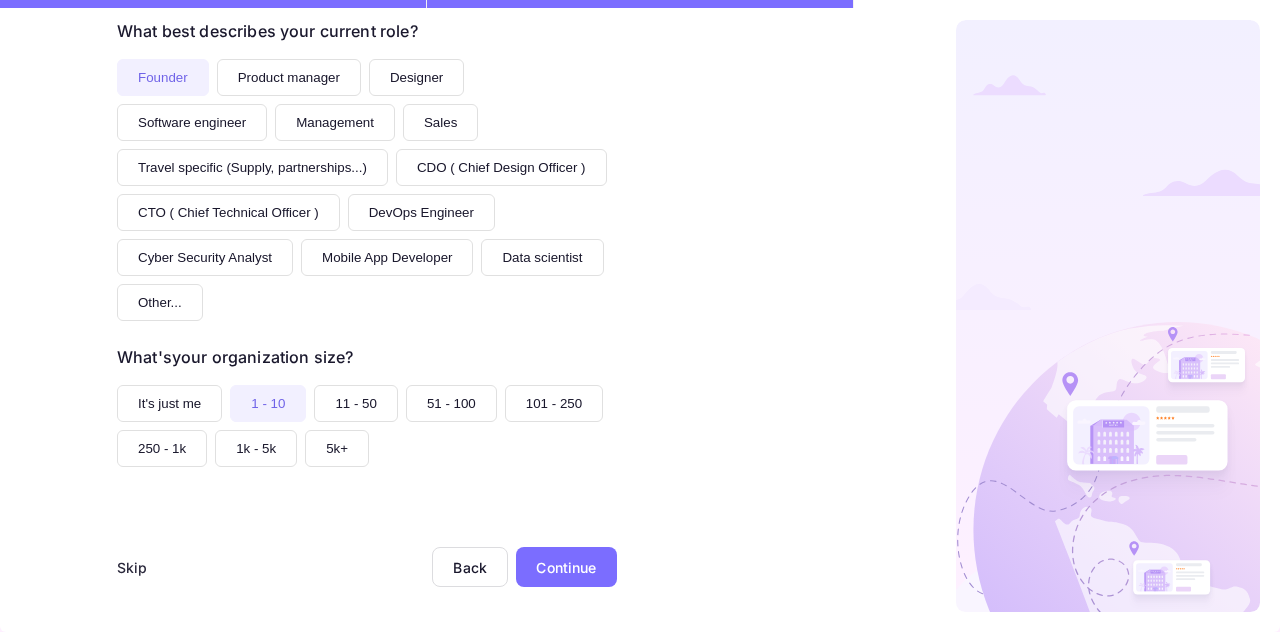 click on "Continue" at bounding box center (566, 567) 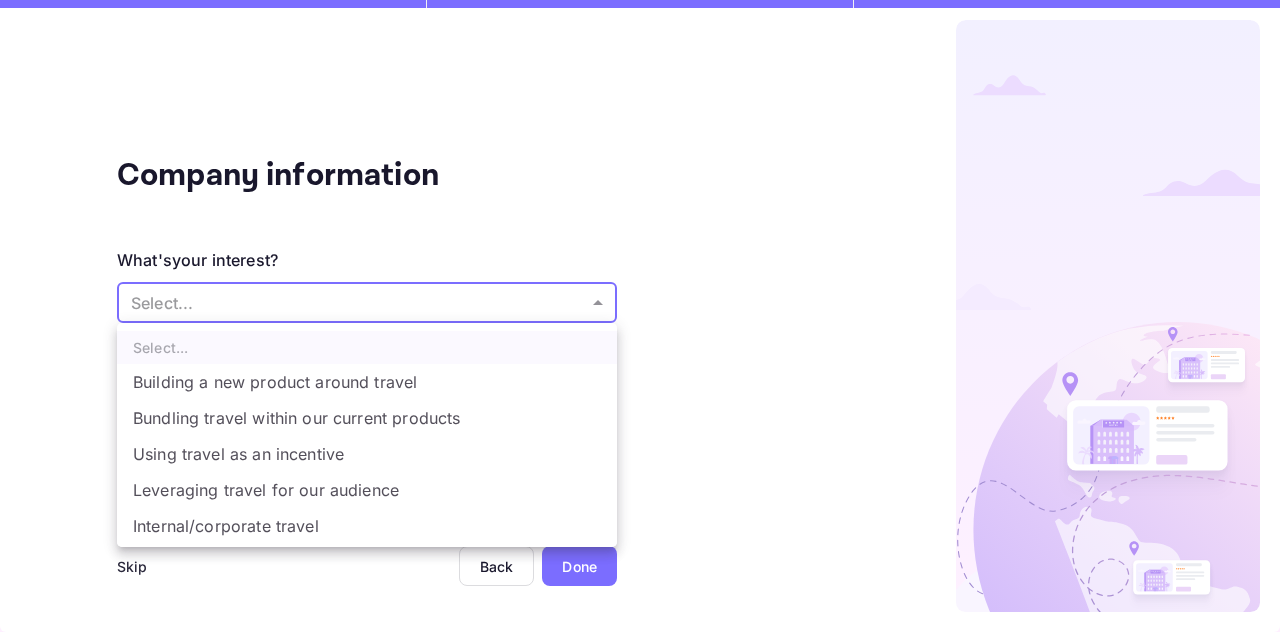 click on "Company information What's  your interest? Select... ​ Do you have any previous experience integrating travel technology? Yes No Skip Back Done     liteAPI Select... Building a new product around travel Bundling travel within our current products Using travel as an incentive Leveraging travel for our audience Internal/corporate travel" at bounding box center (640, 316) 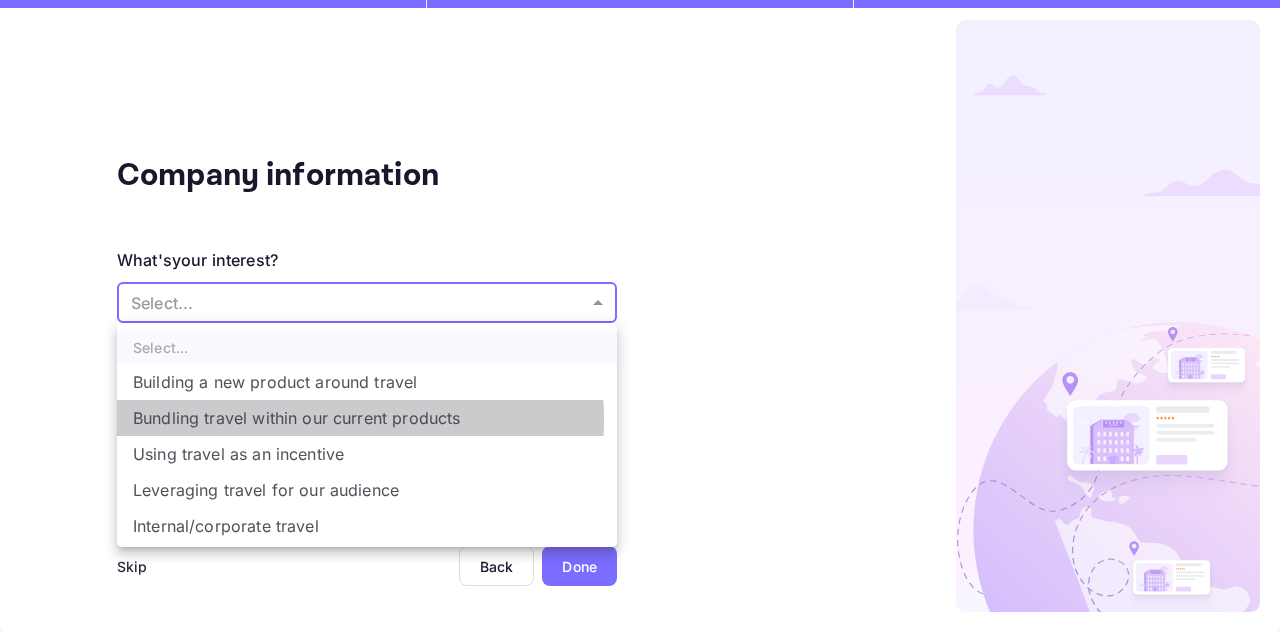 click on "Bundling travel within our current products" at bounding box center (367, 418) 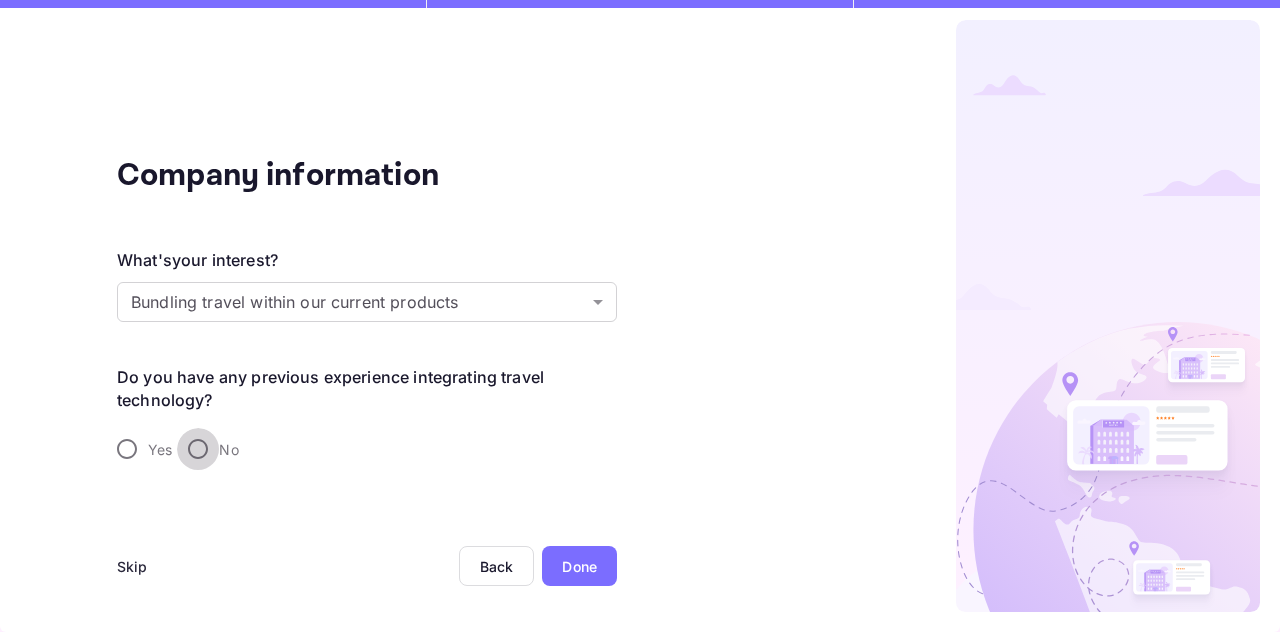 click on "No" at bounding box center [198, 449] 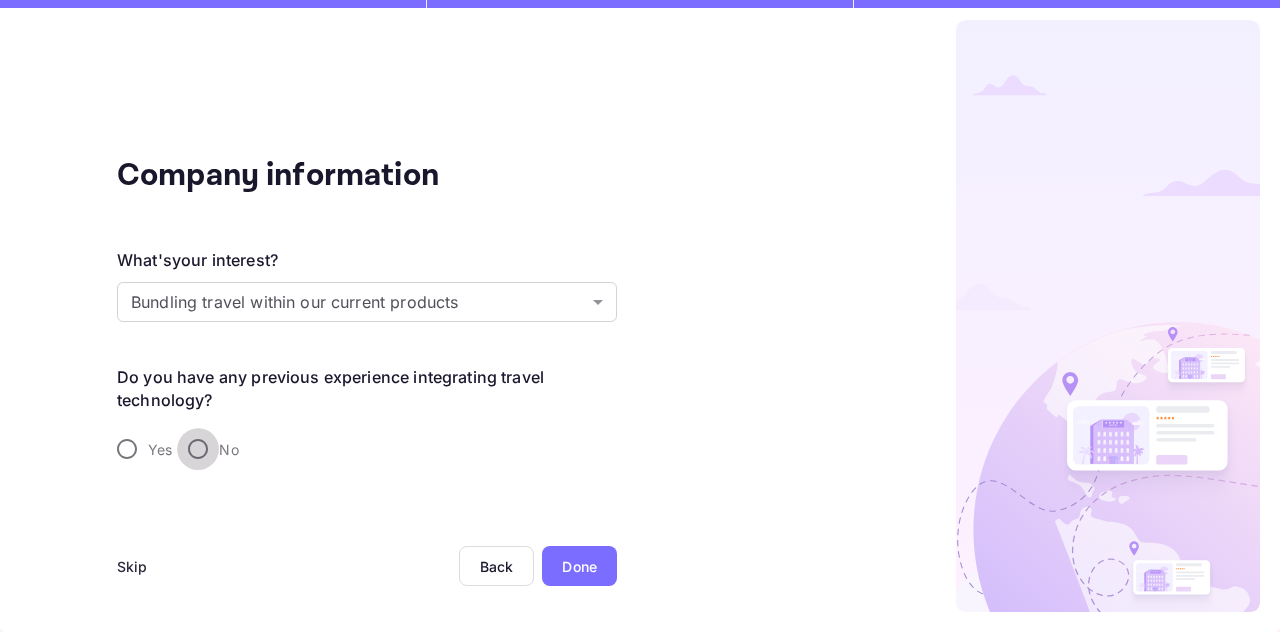 radio on "true" 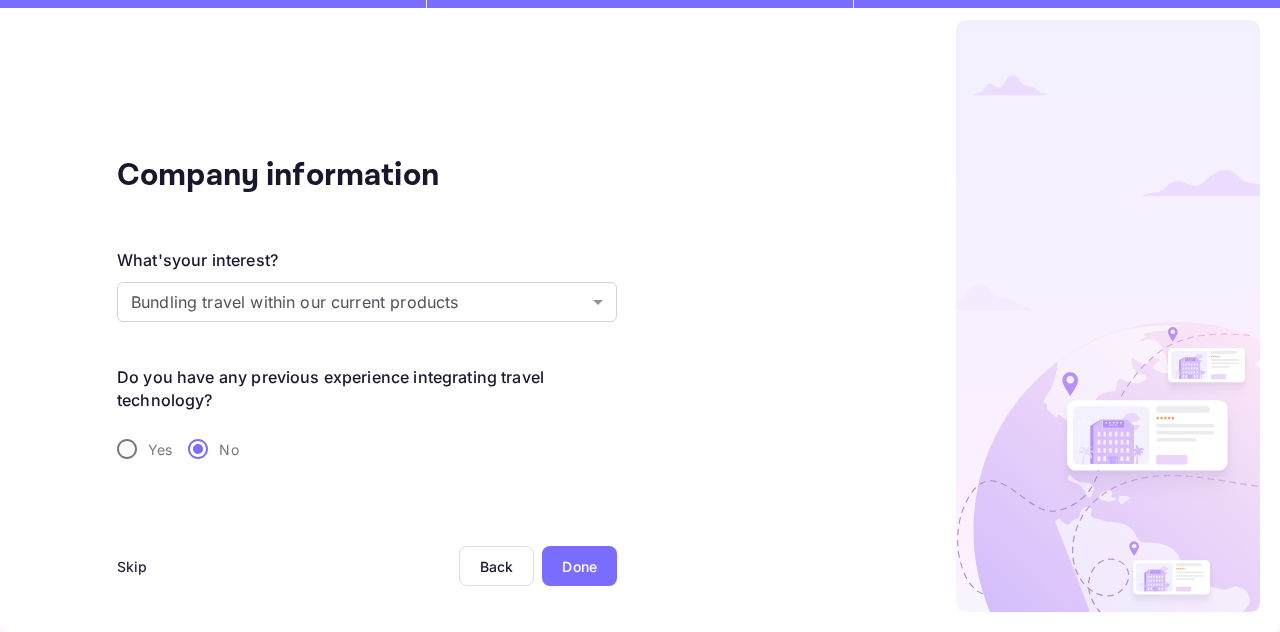 click on "Yes" at bounding box center (160, 449) 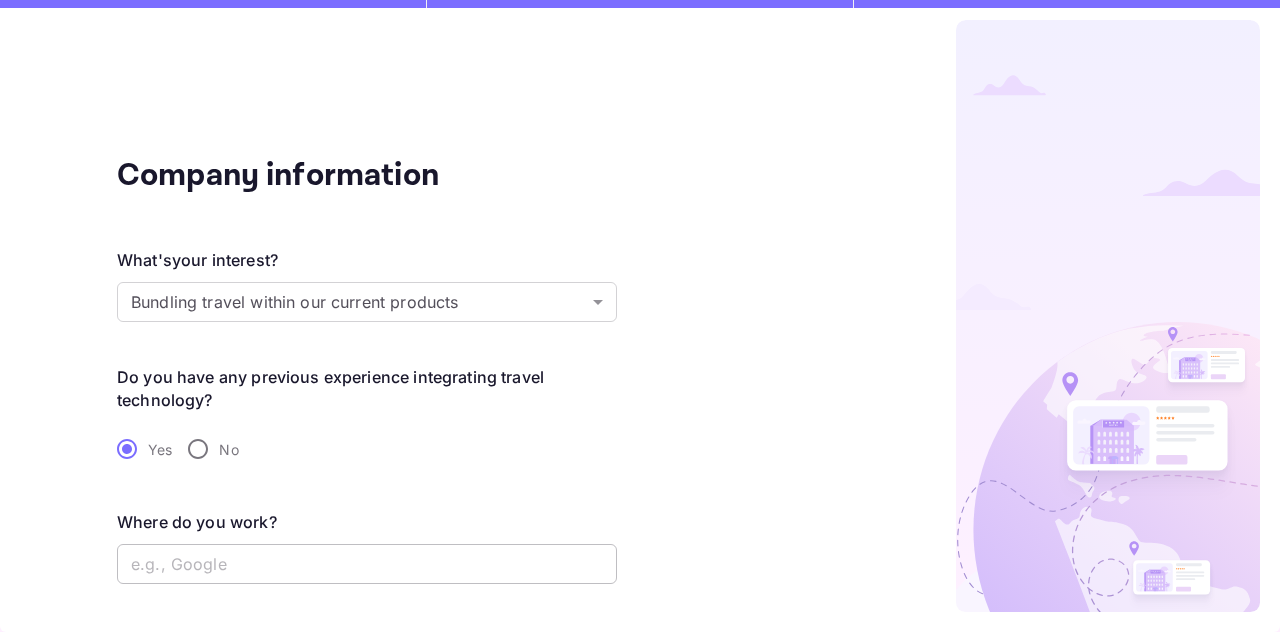 click at bounding box center (367, 564) 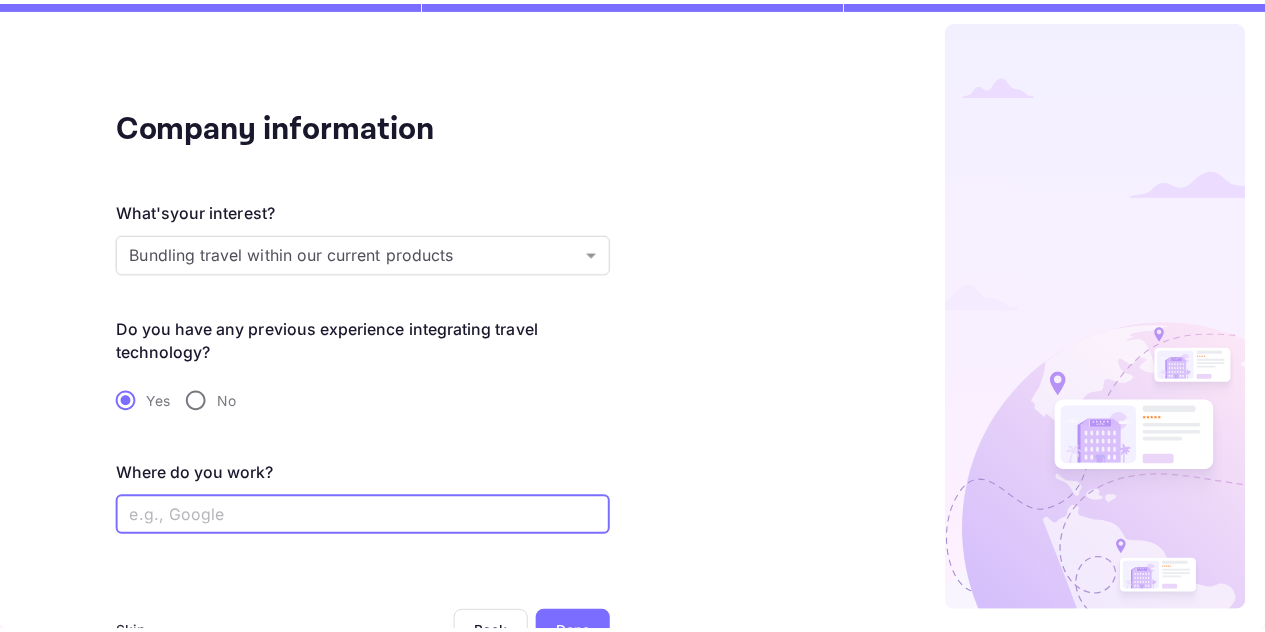 scroll, scrollTop: 68, scrollLeft: 0, axis: vertical 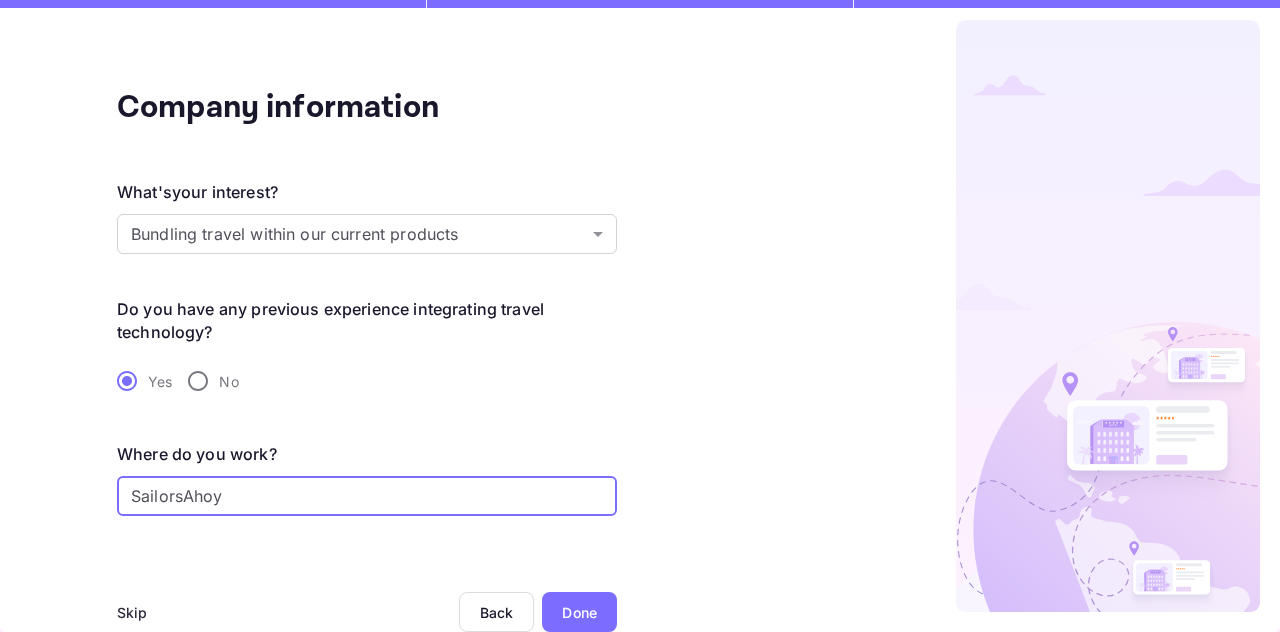 type on "SailorsAhoy" 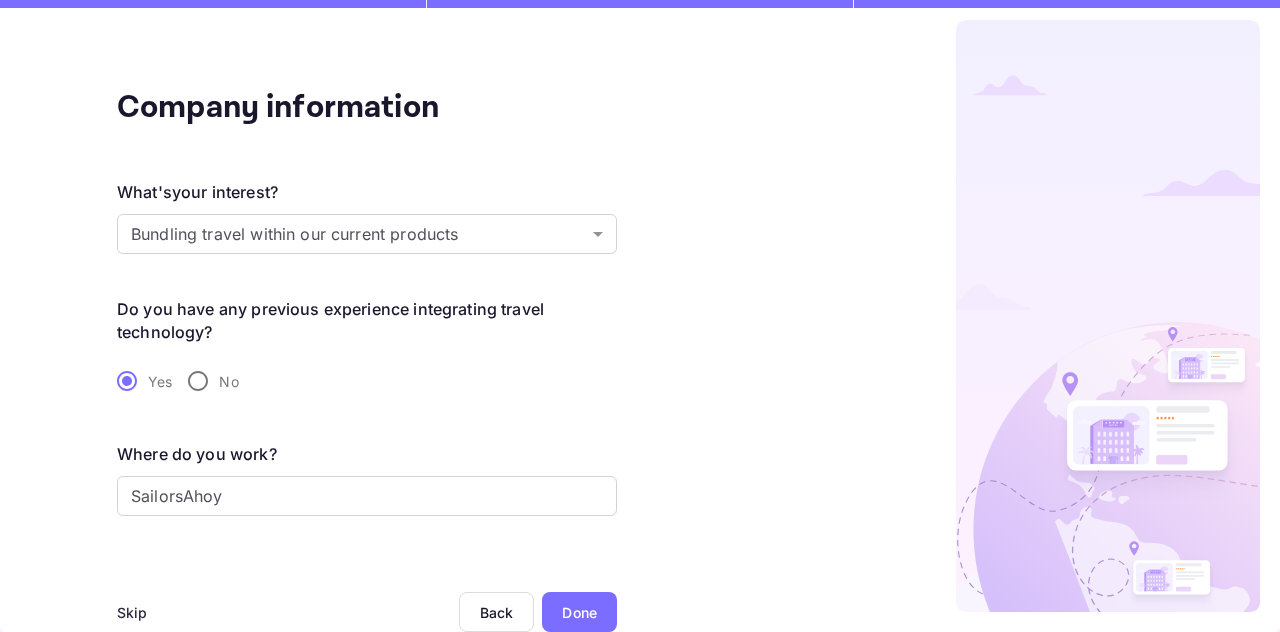 click on "Done" at bounding box center (579, 612) 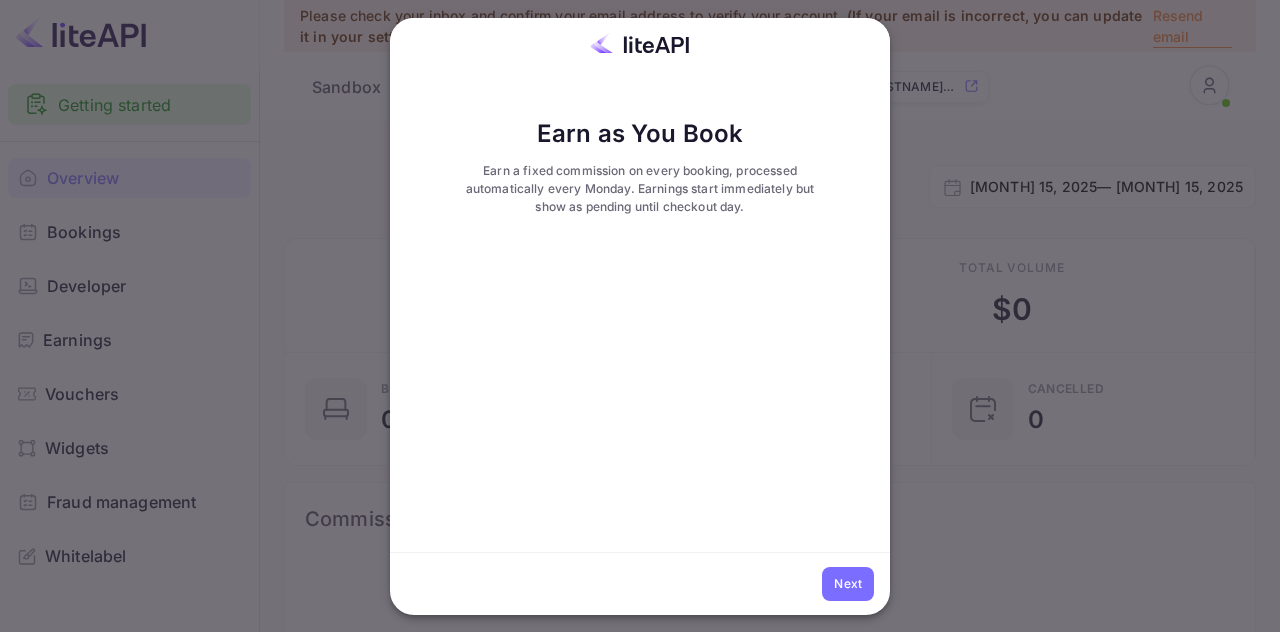 click on "Next" at bounding box center (848, 584) 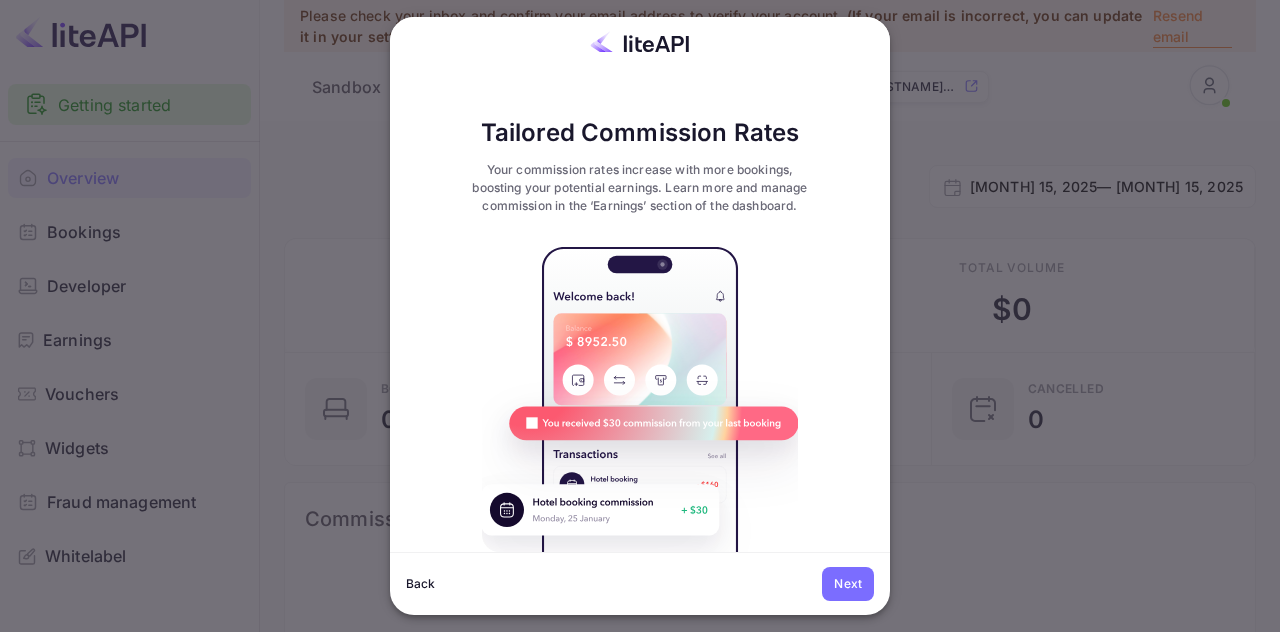click on "Next" at bounding box center [848, 584] 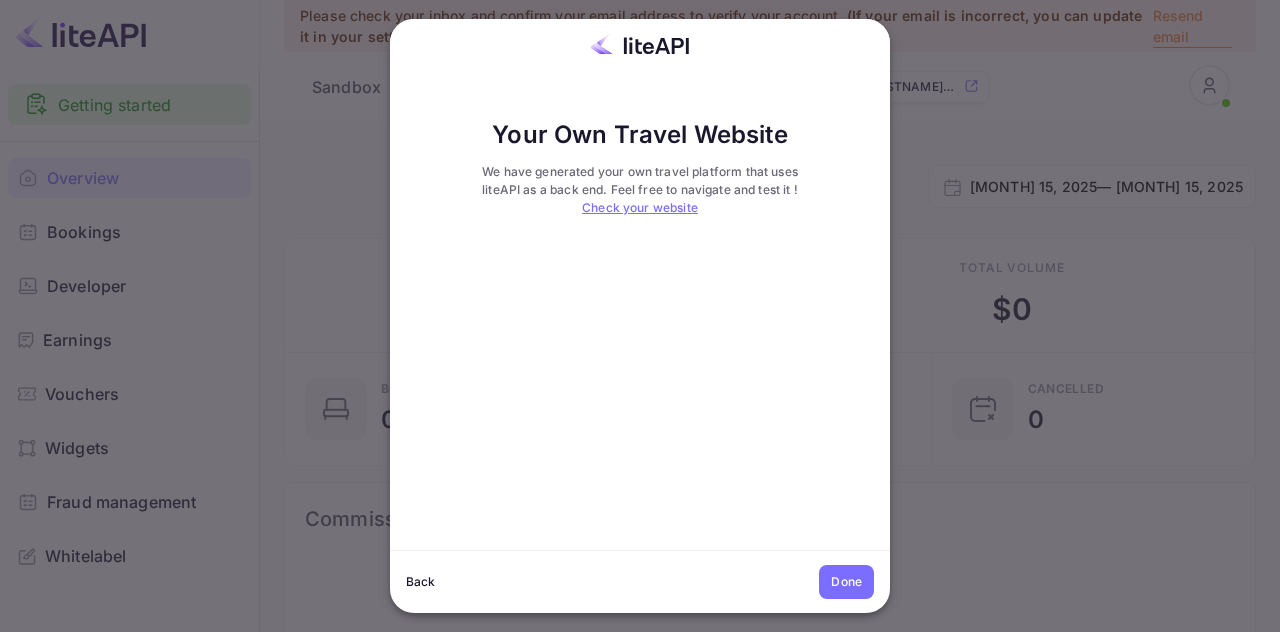 click on "Done" at bounding box center [846, 582] 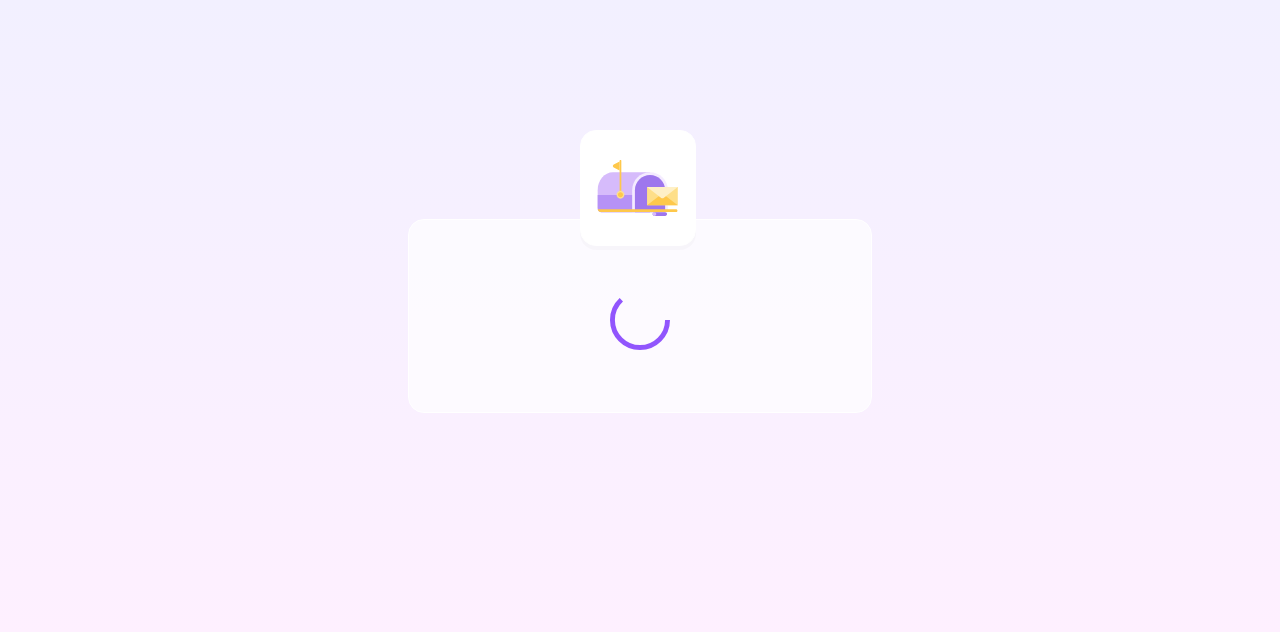 scroll, scrollTop: 0, scrollLeft: 0, axis: both 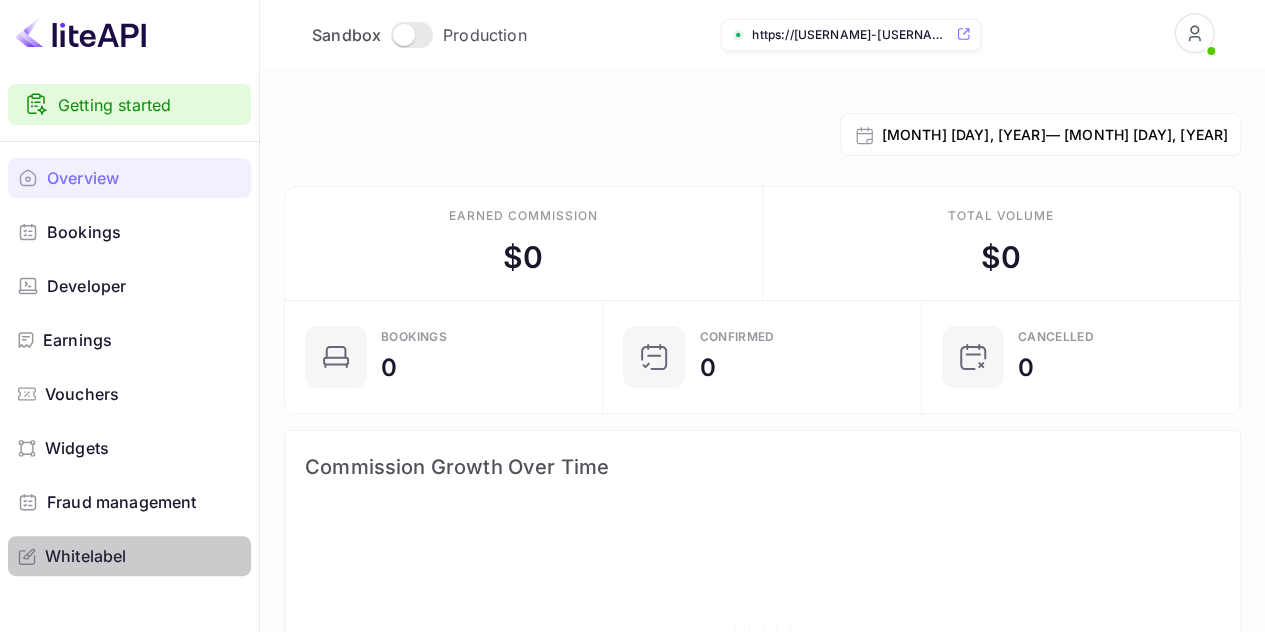 click on "Whitelabel" at bounding box center [86, 556] 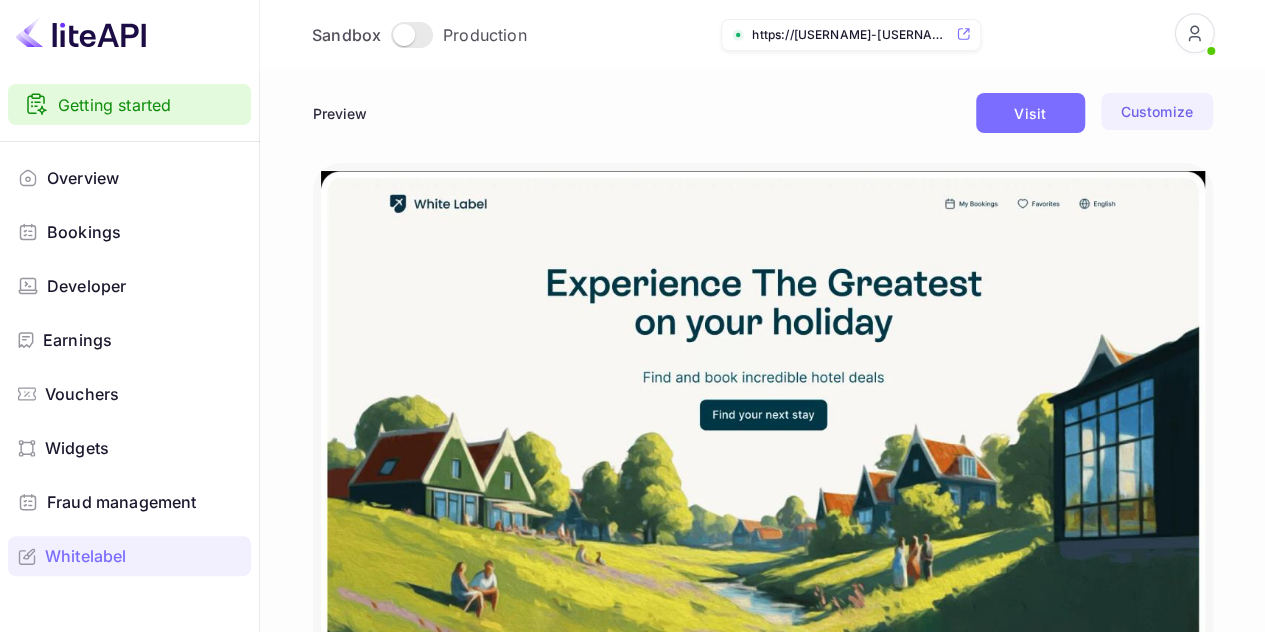 click on "Customize" at bounding box center (1156, 111) 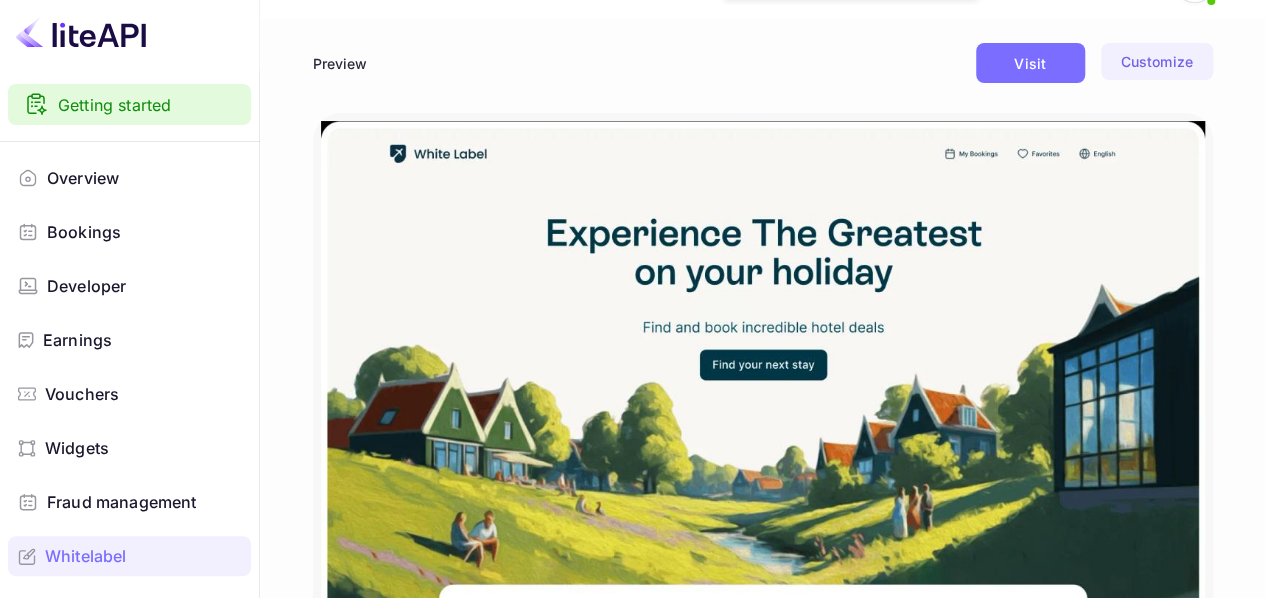 scroll, scrollTop: 0, scrollLeft: 0, axis: both 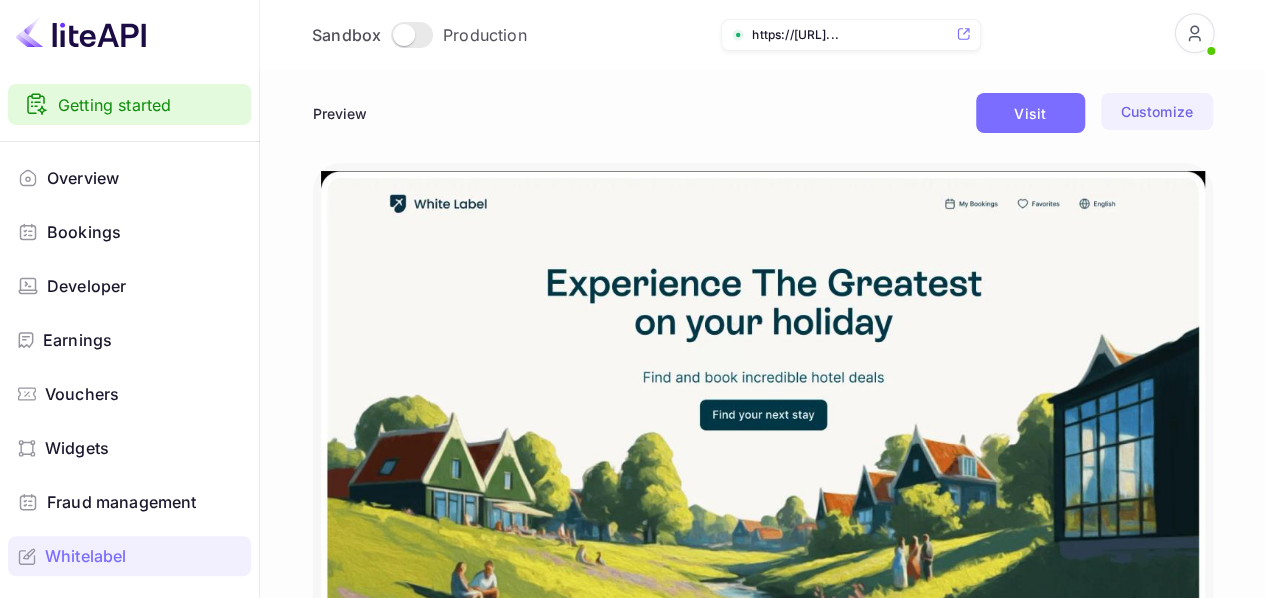 click at bounding box center [1194, 34] 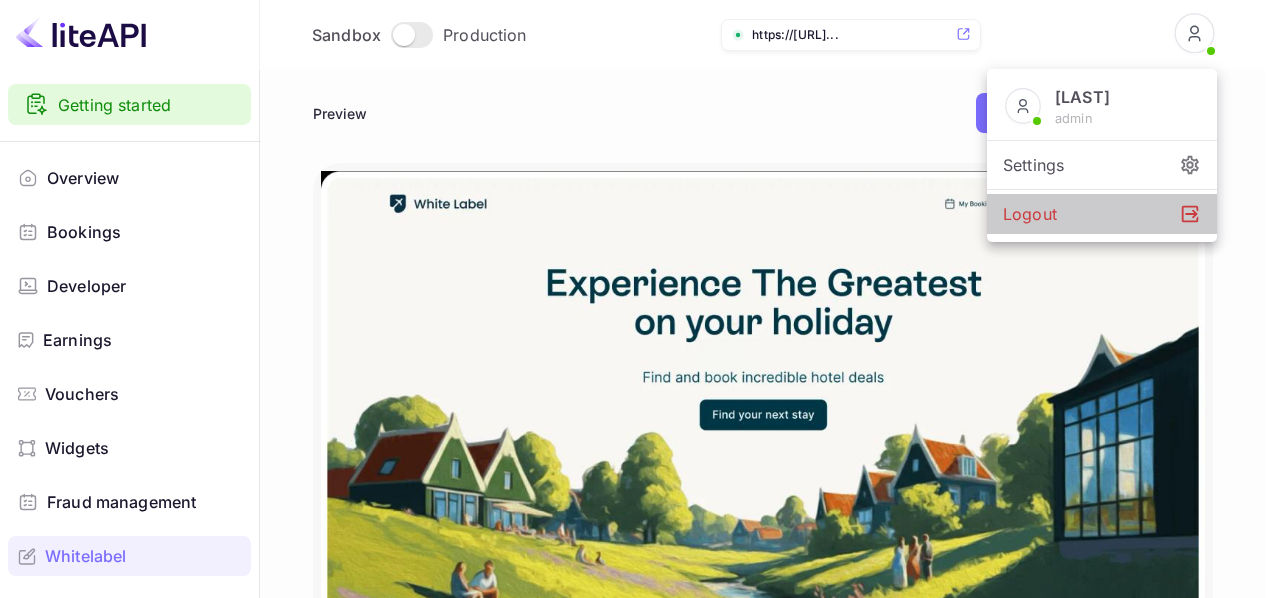 click on "Logout" at bounding box center (1102, 214) 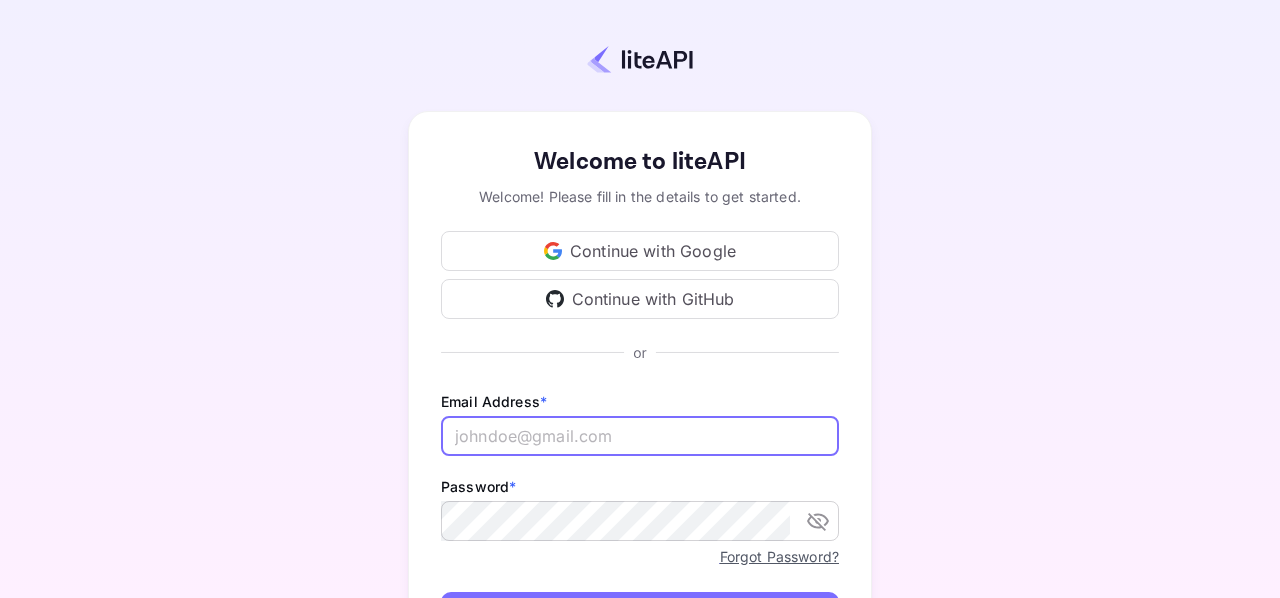 type on "[EMAIL]" 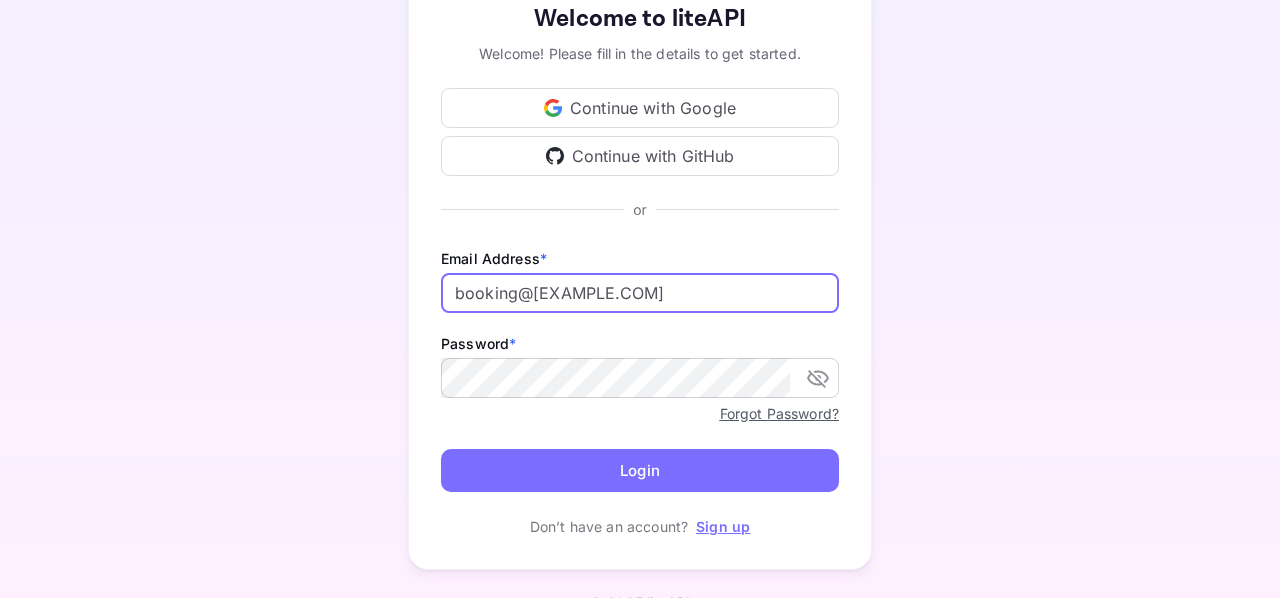 scroll, scrollTop: 154, scrollLeft: 0, axis: vertical 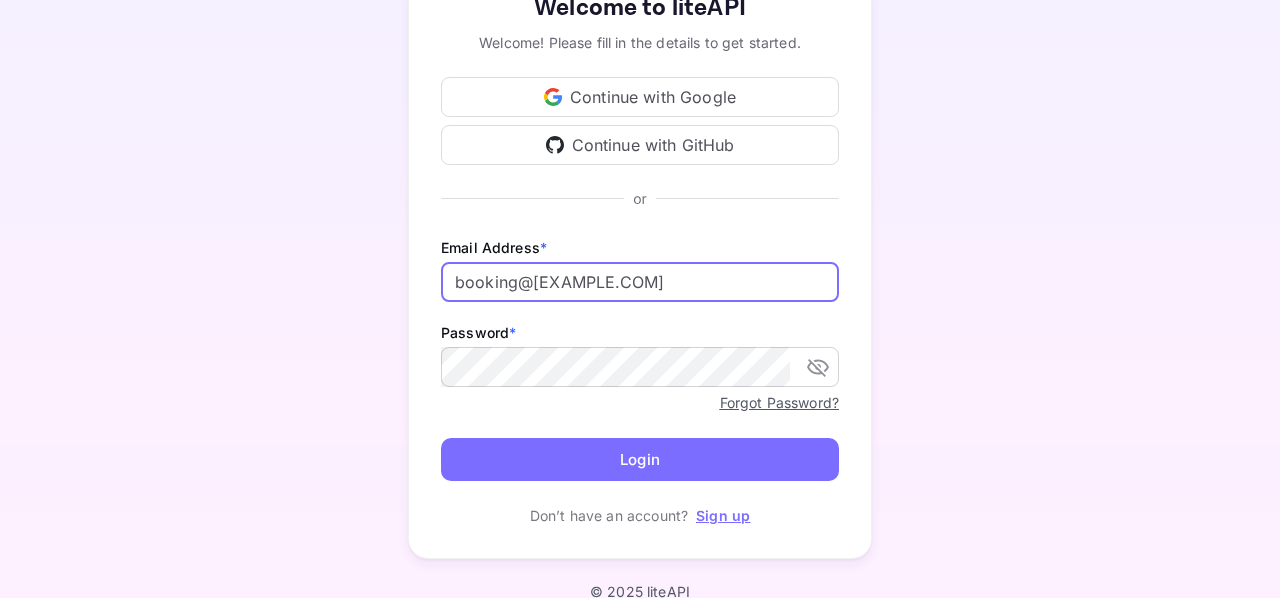 click on "booking@sailorsahoy.com" at bounding box center [640, 282] 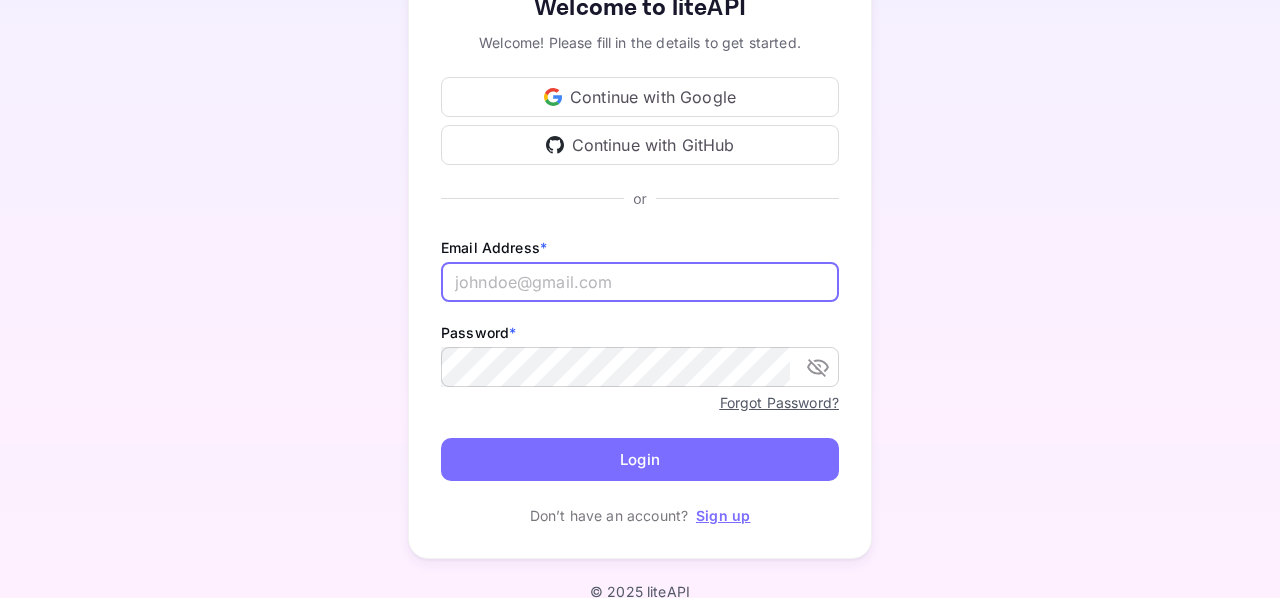click at bounding box center [640, 282] 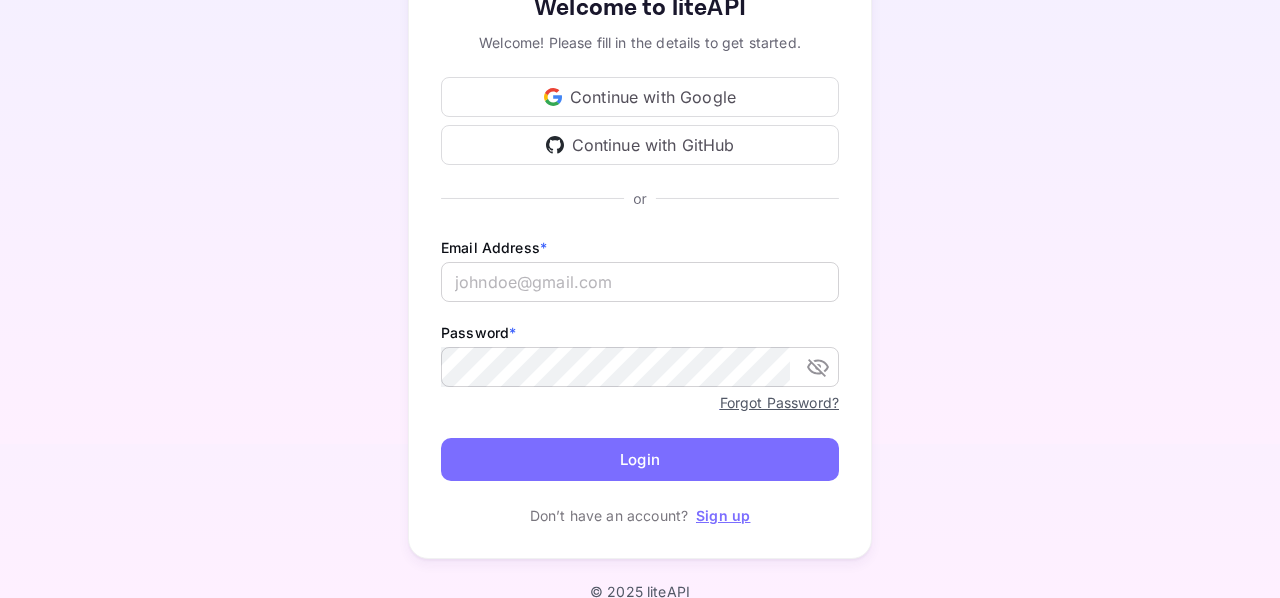 click on "Your account has been created successfully, a confirmation link has been sent to your email. Welcome to liteAPI Welcome! Please fill in the details to get started. Continue with Google Continue with GitHub Email Address   * ​ Password   * ​ Forgot Password? Login Don’t have an account? Sign up" at bounding box center (640, 258) 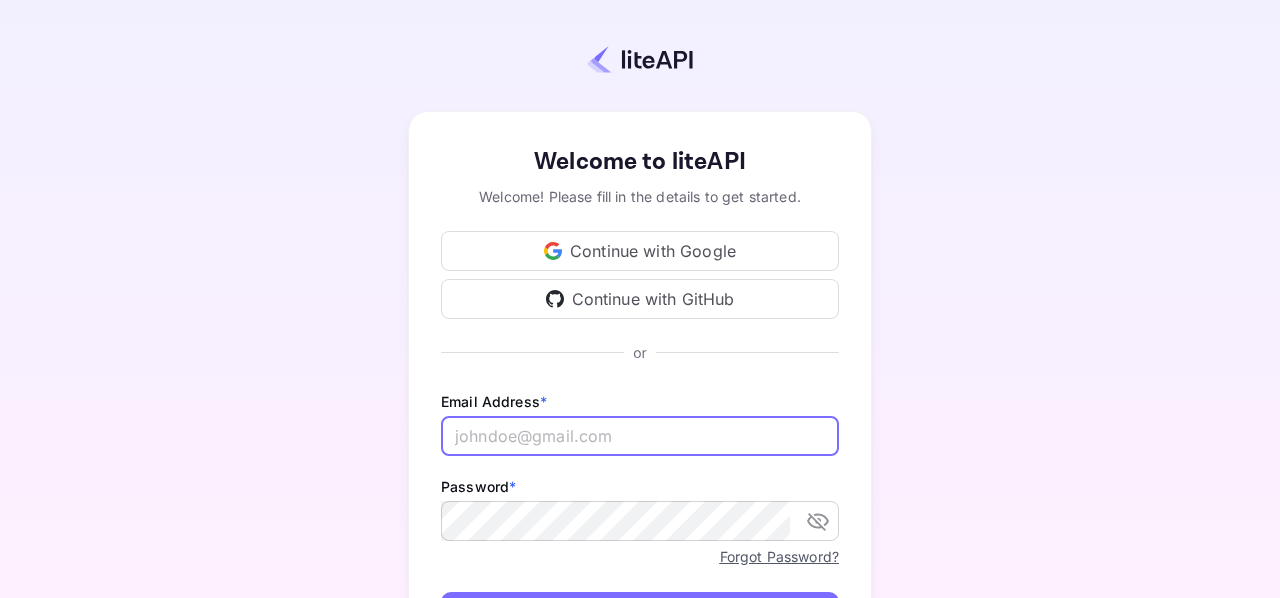 type on "[EMAIL]" 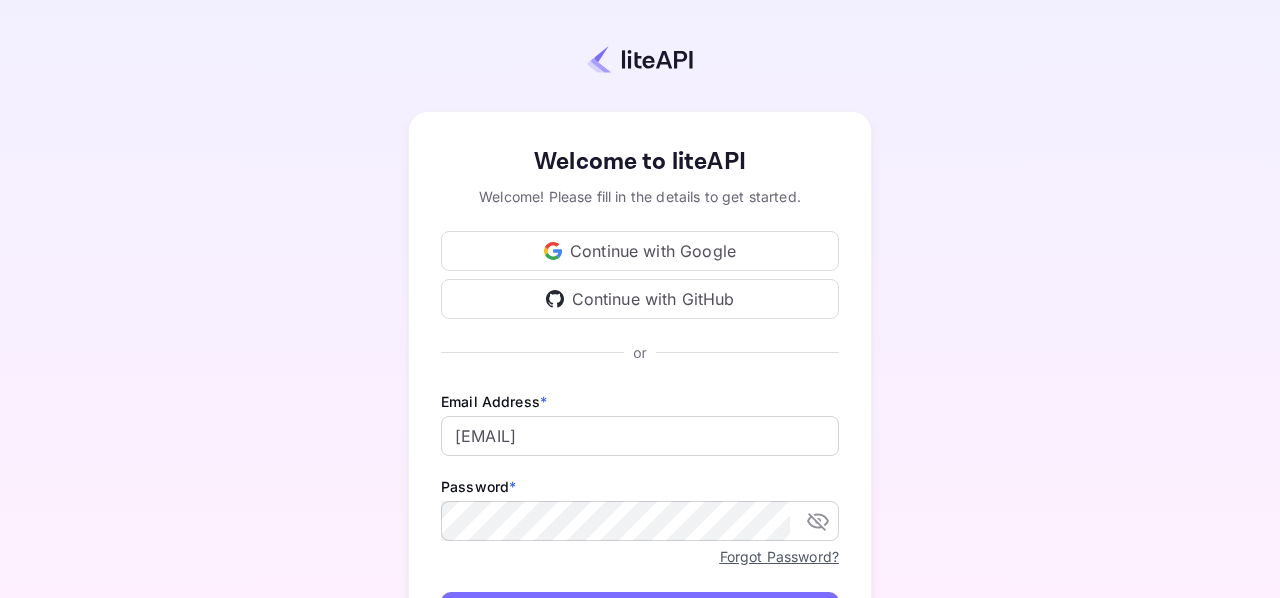 click on "Continue with Google" at bounding box center (640, 251) 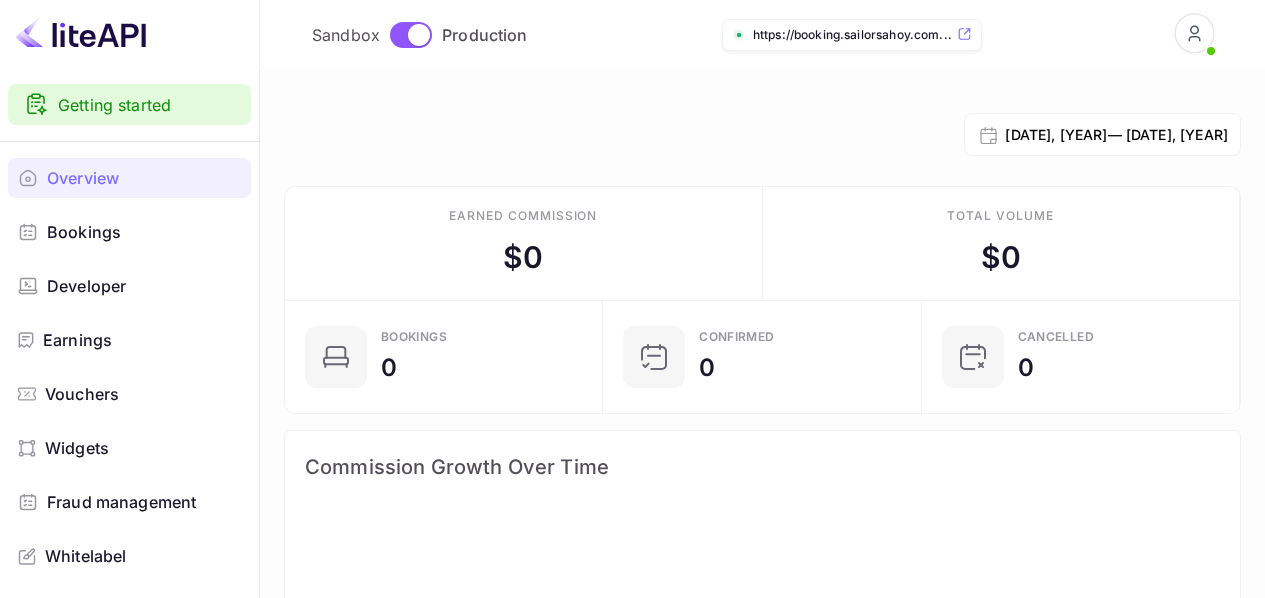 scroll, scrollTop: 0, scrollLeft: 0, axis: both 